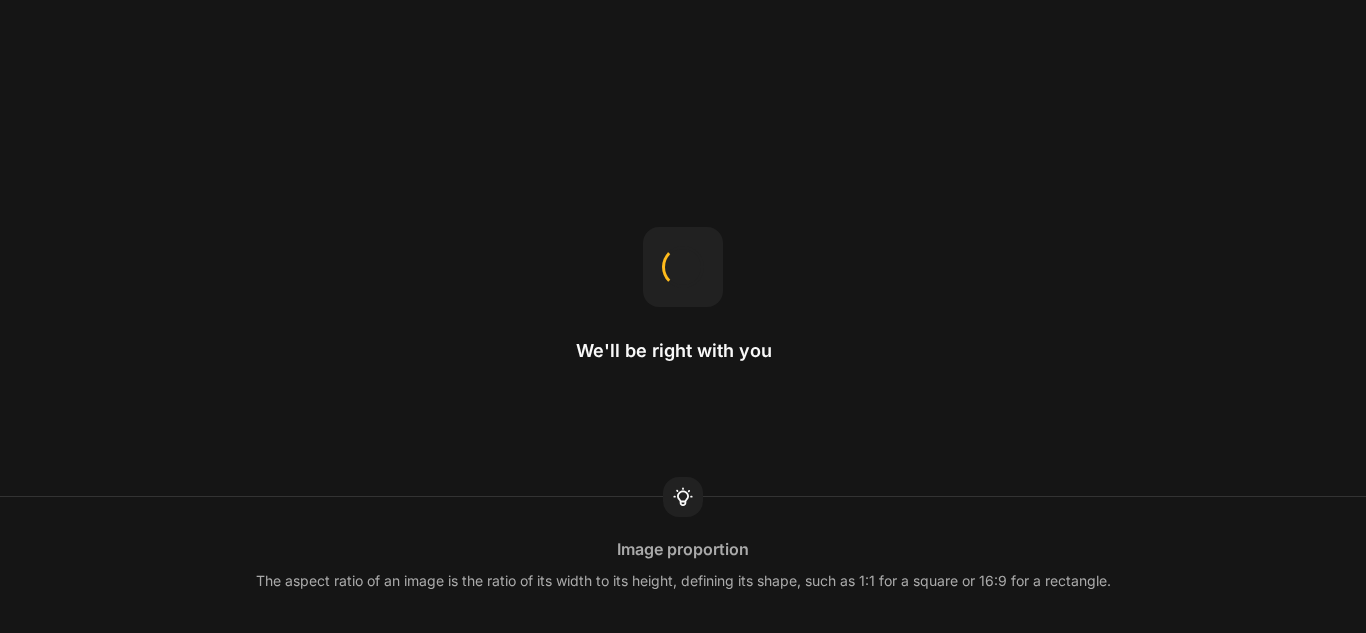 scroll, scrollTop: 0, scrollLeft: 0, axis: both 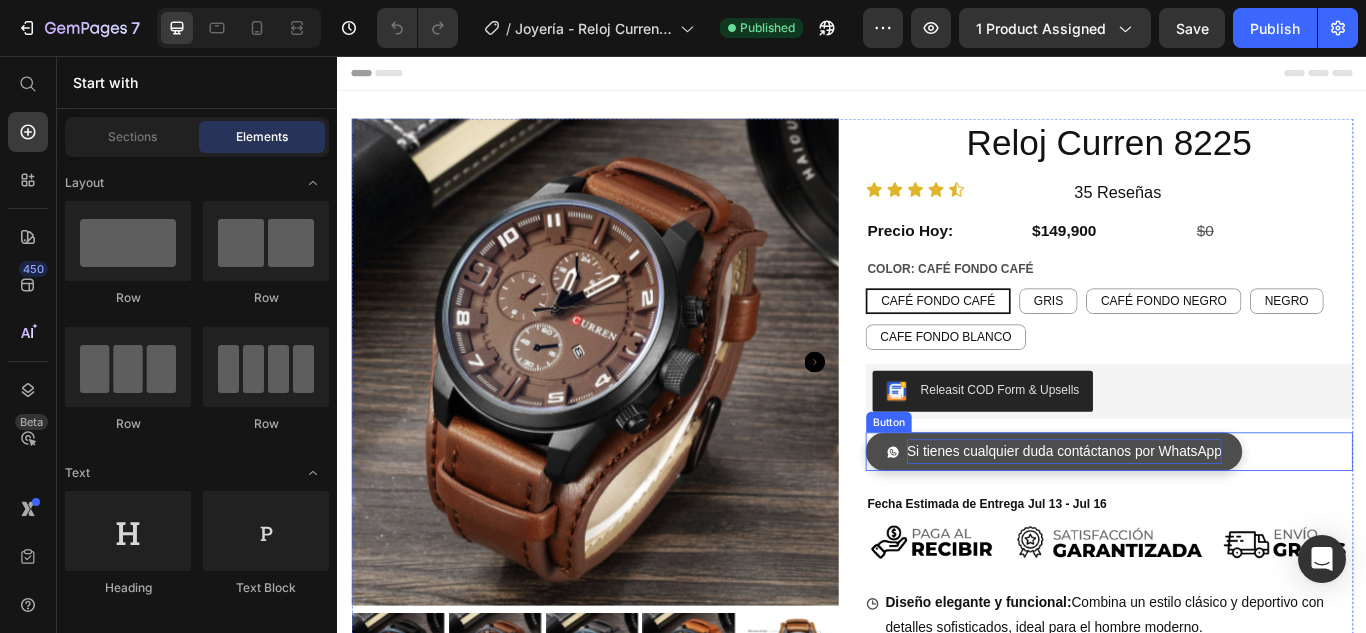 click on "Si tienes cualquier duda contáctanos por WhatsApp" at bounding box center [1184, 517] 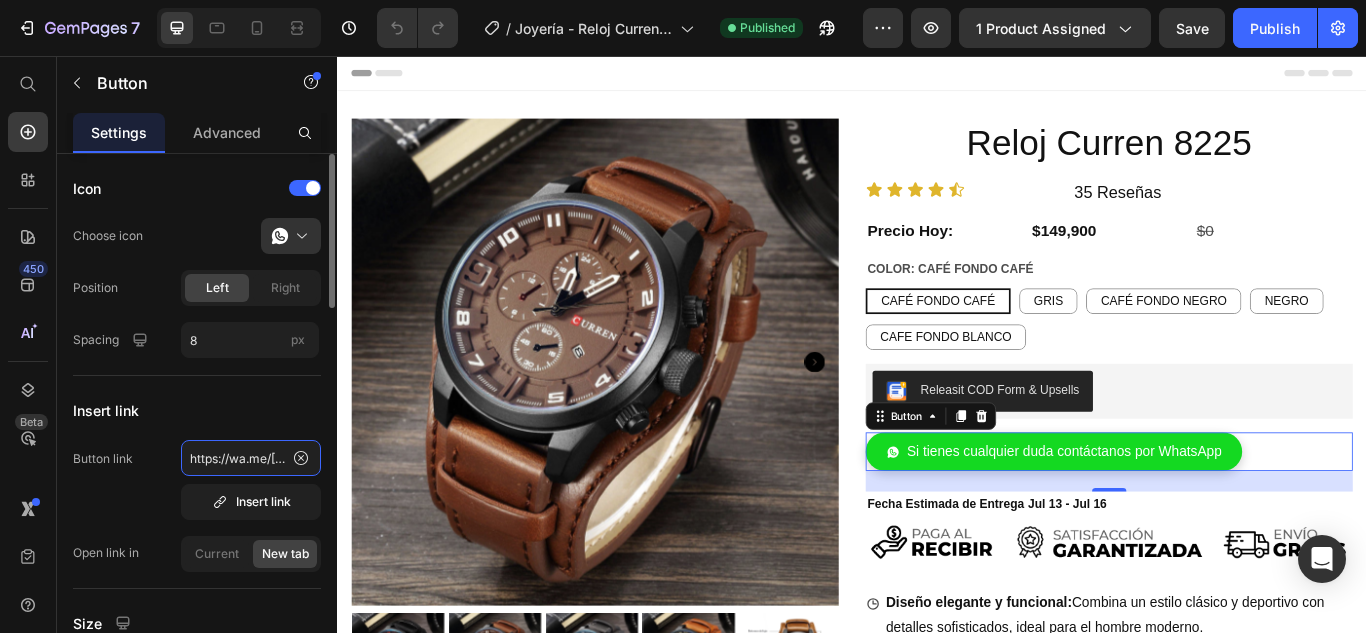 click on "https://wa.me/573114946571" 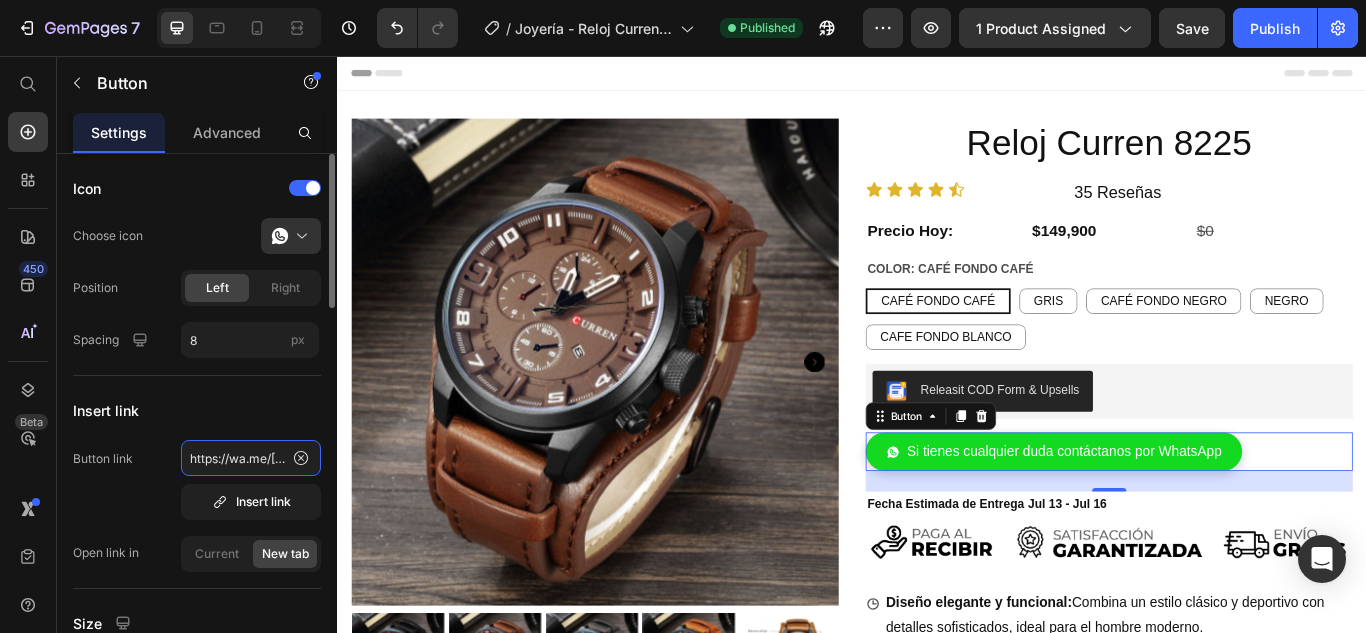 scroll, scrollTop: 0, scrollLeft: 159, axis: horizontal 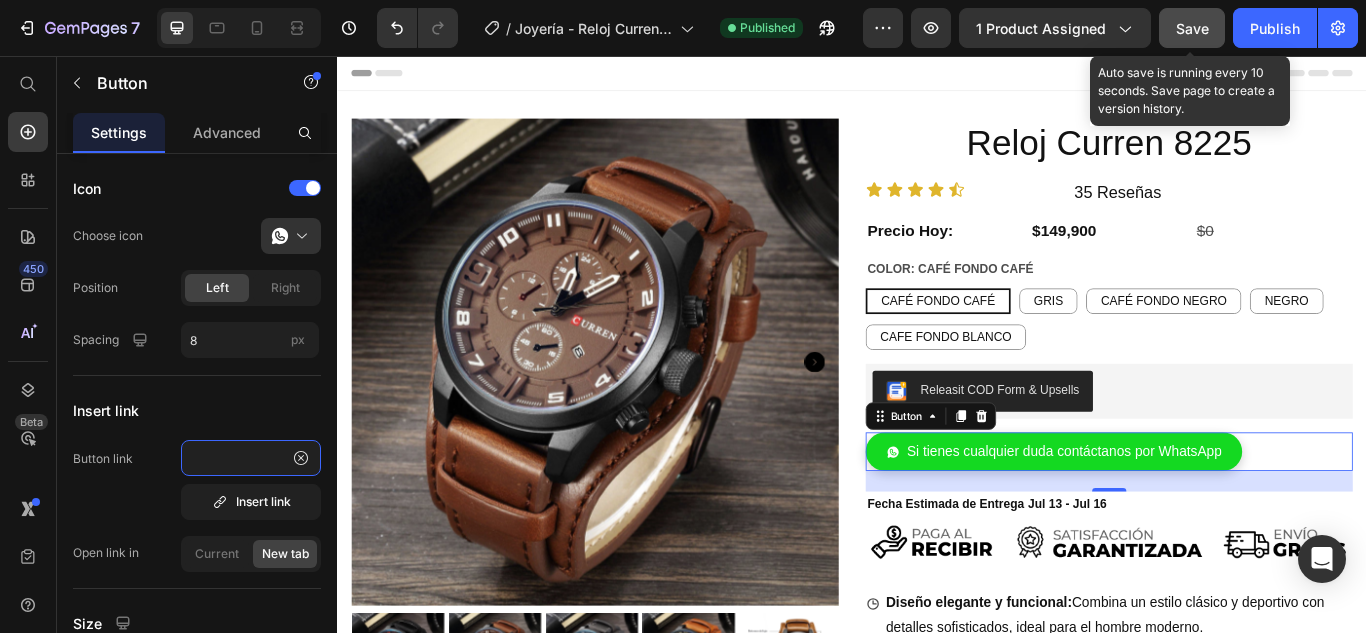 type on "https://wa.me/57https://wa.me/573117238701" 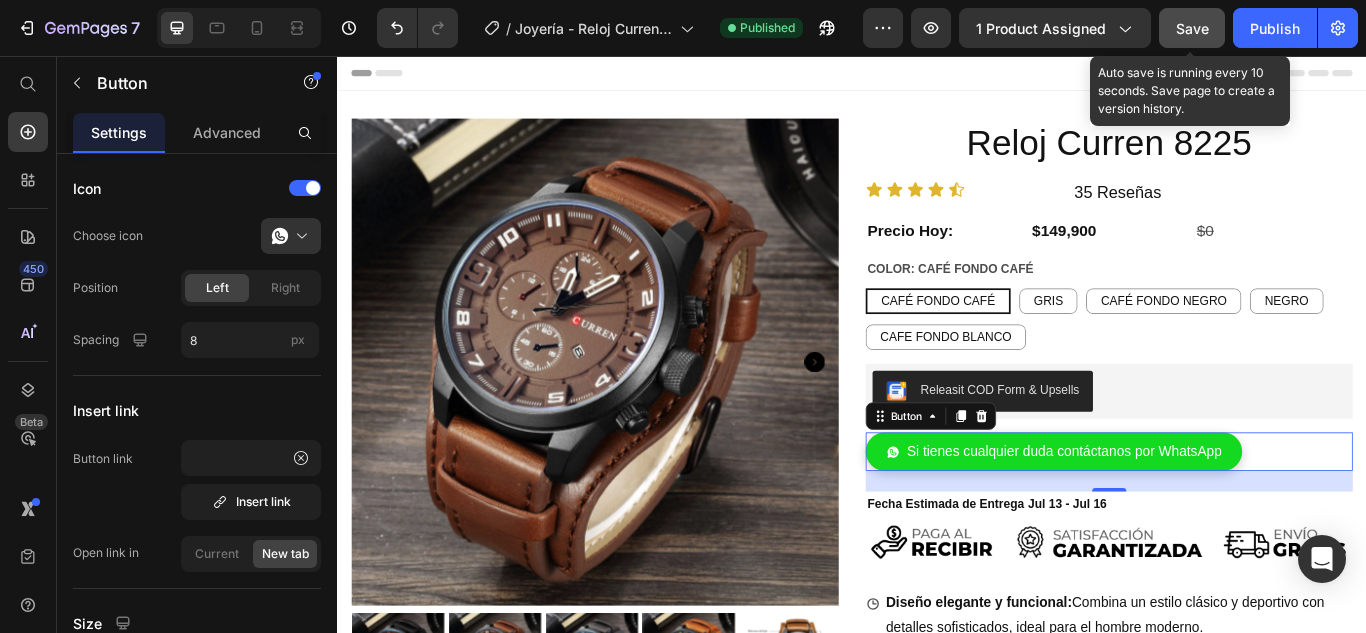 click on "Save" at bounding box center (1192, 28) 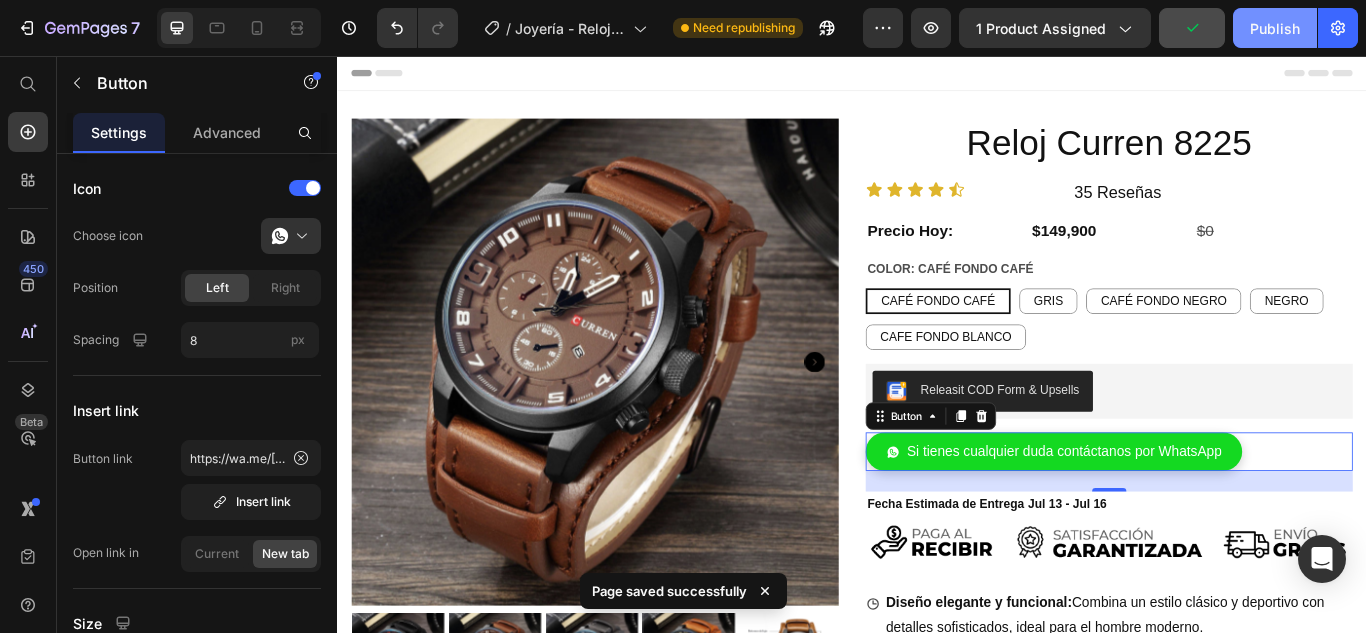 click on "Publish" at bounding box center (1275, 28) 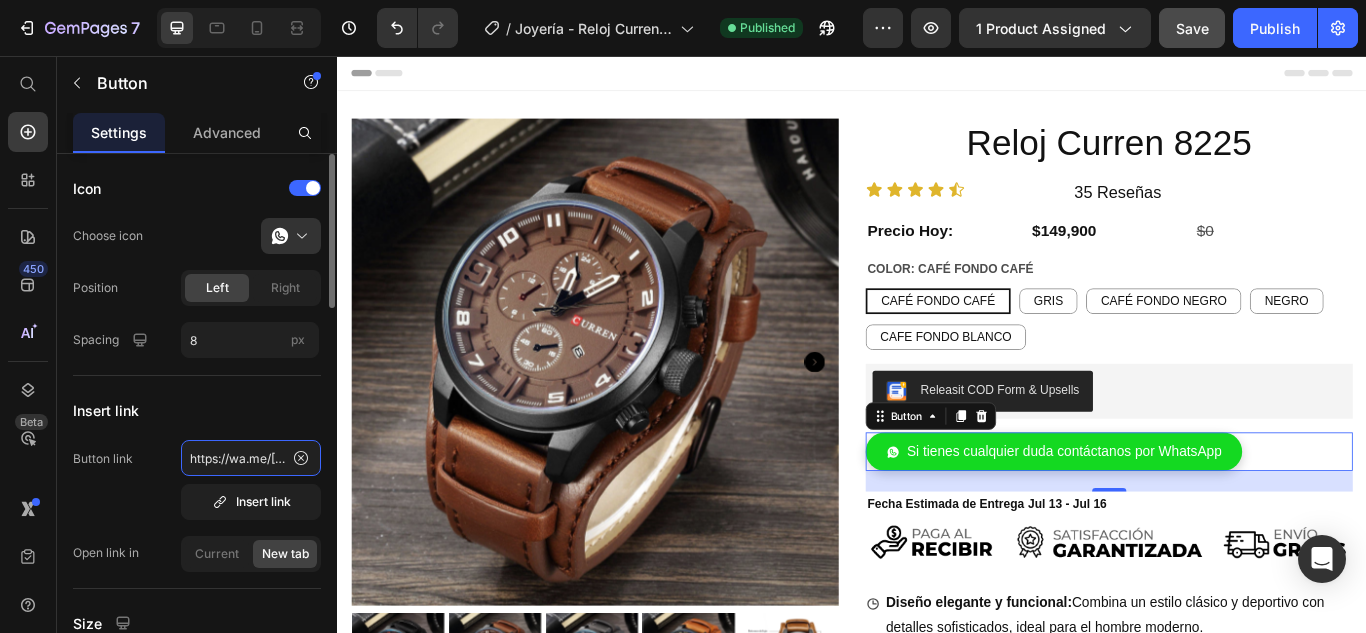 click on "https://wa.me/57https://wa.me/573117238701" 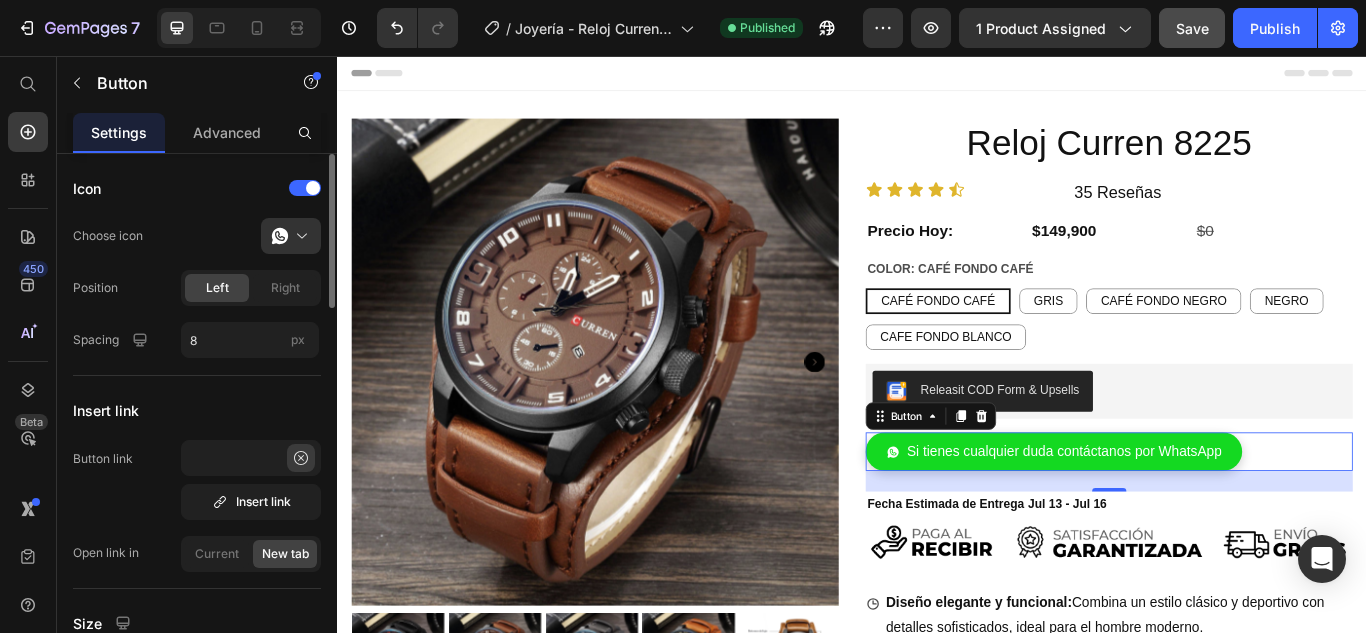 click 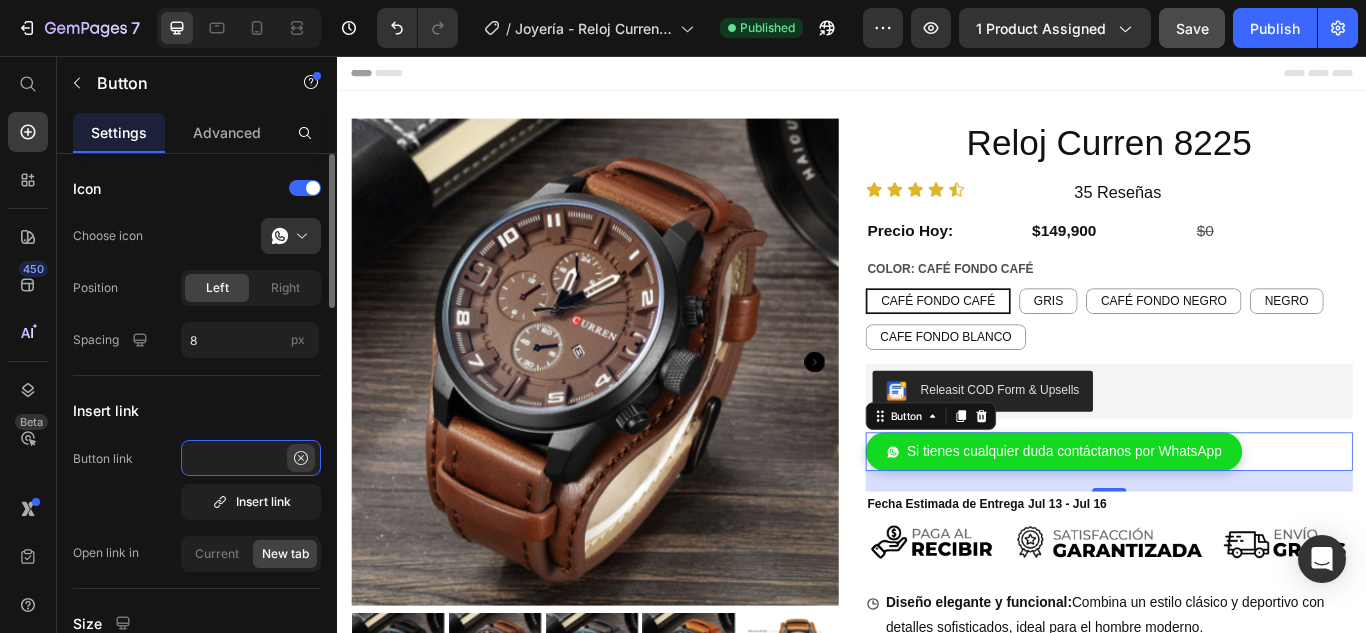 scroll, scrollTop: 0, scrollLeft: 0, axis: both 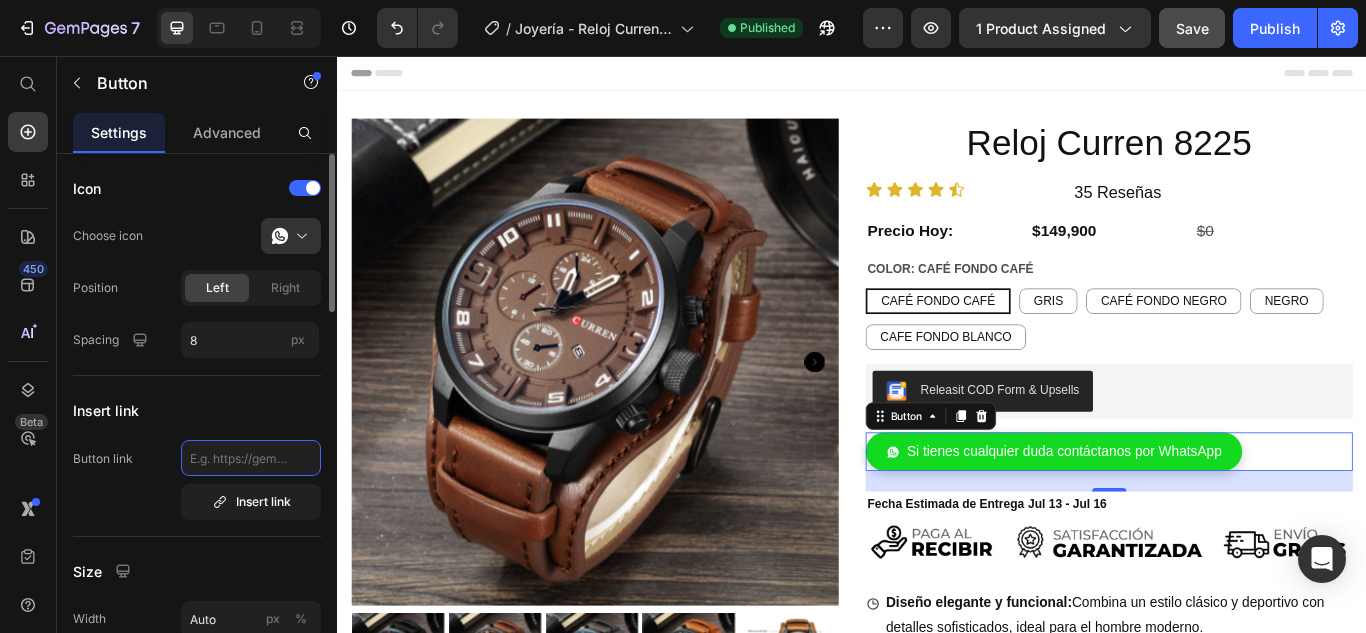 paste on "https://wa.me/[COUNTRY][PHONE]" 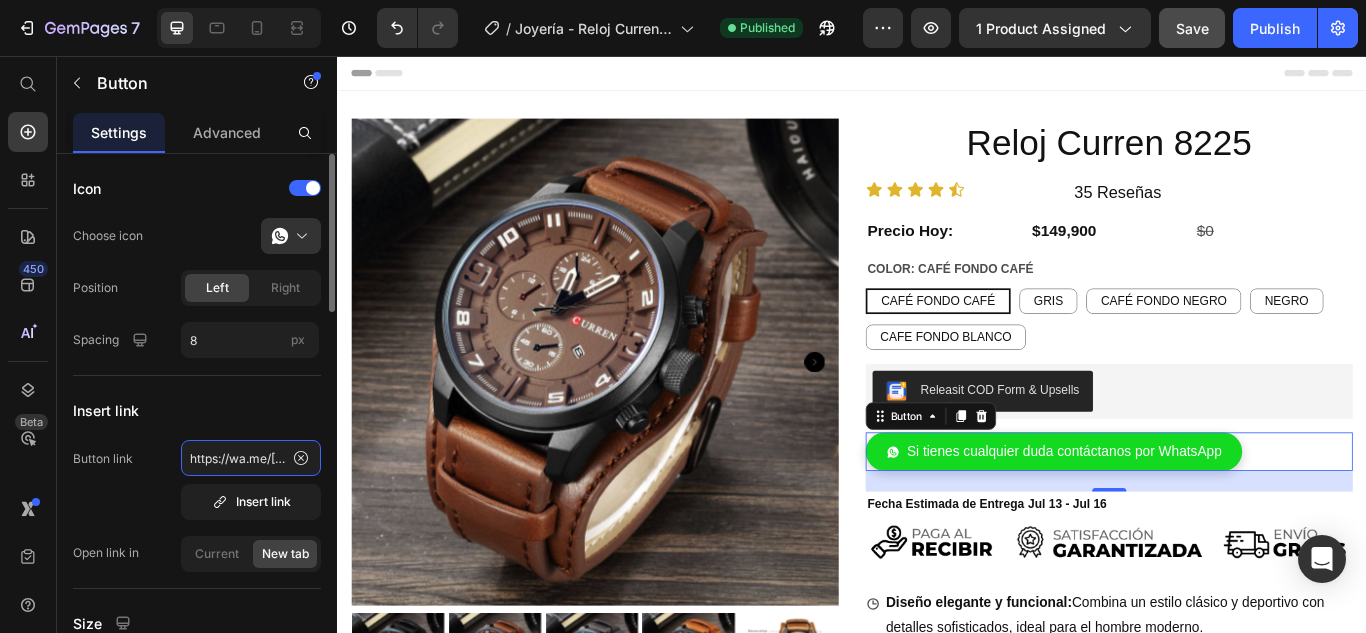 scroll, scrollTop: 0, scrollLeft: 63, axis: horizontal 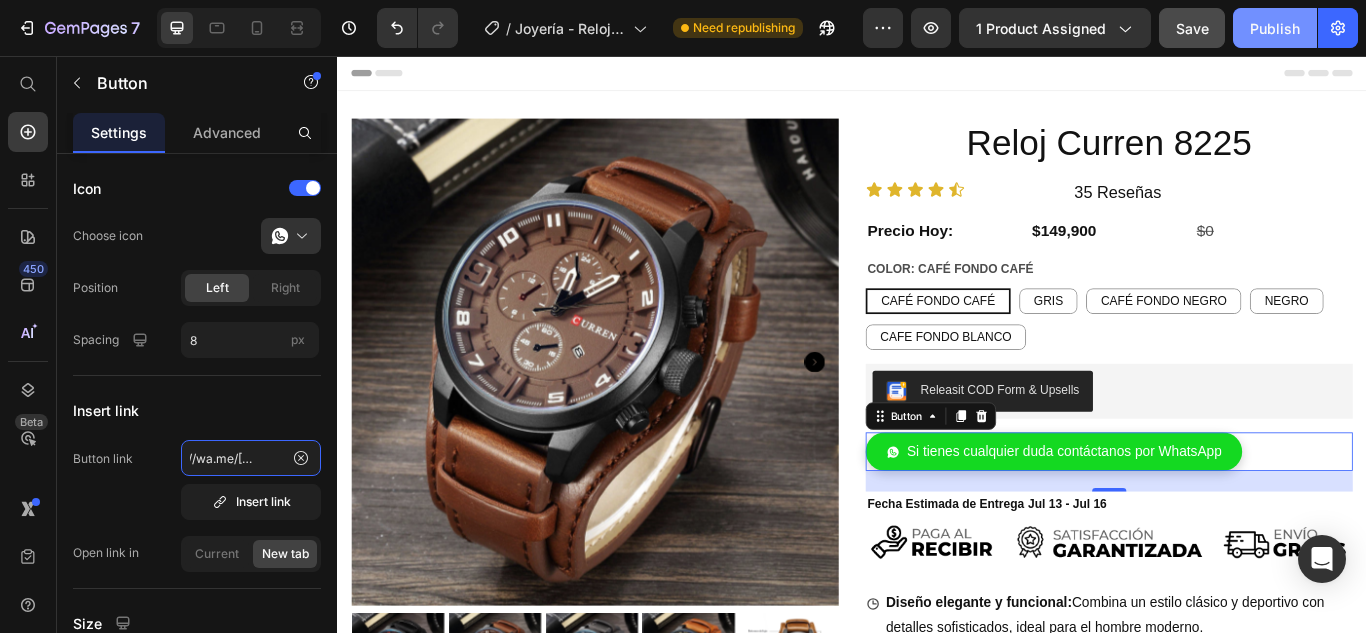 type on "https://wa.me/[COUNTRY][PHONE]" 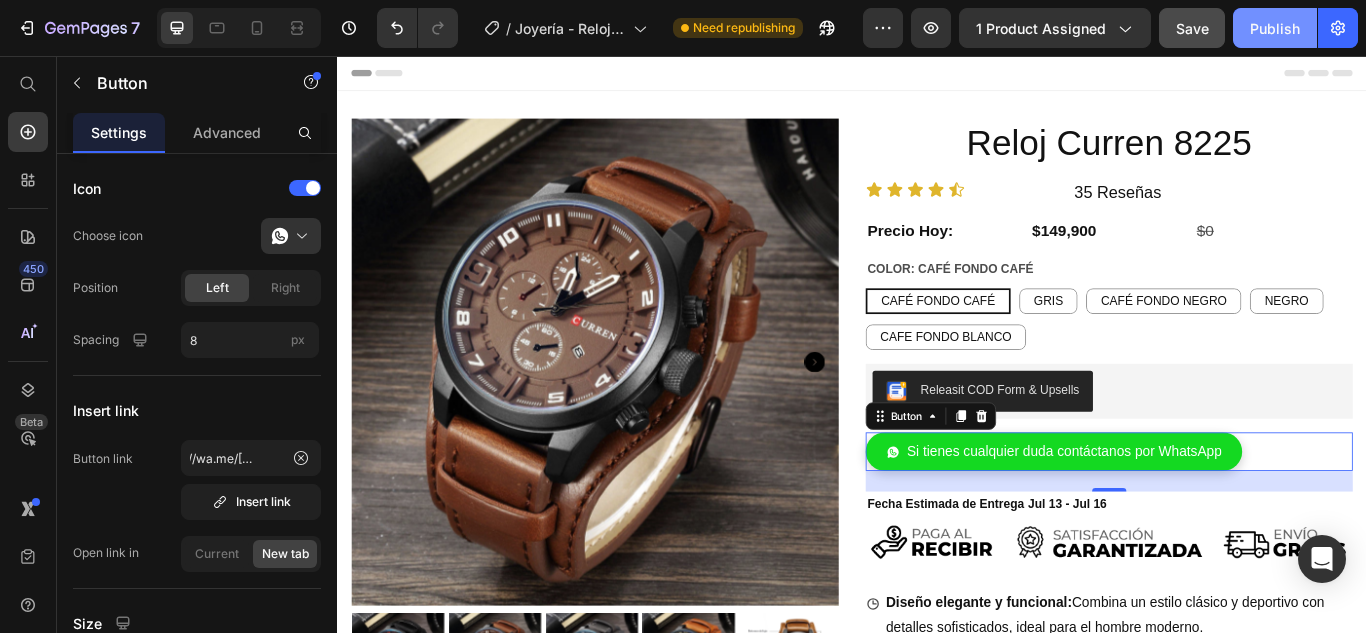 click on "Publish" 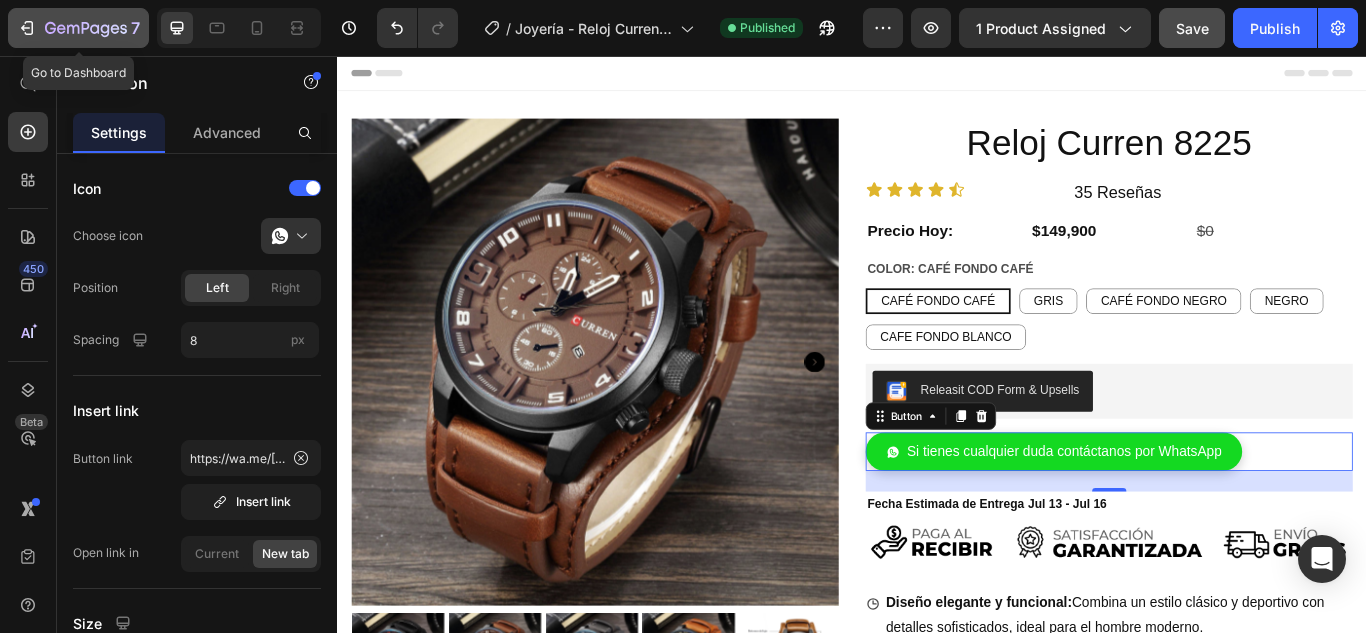 click 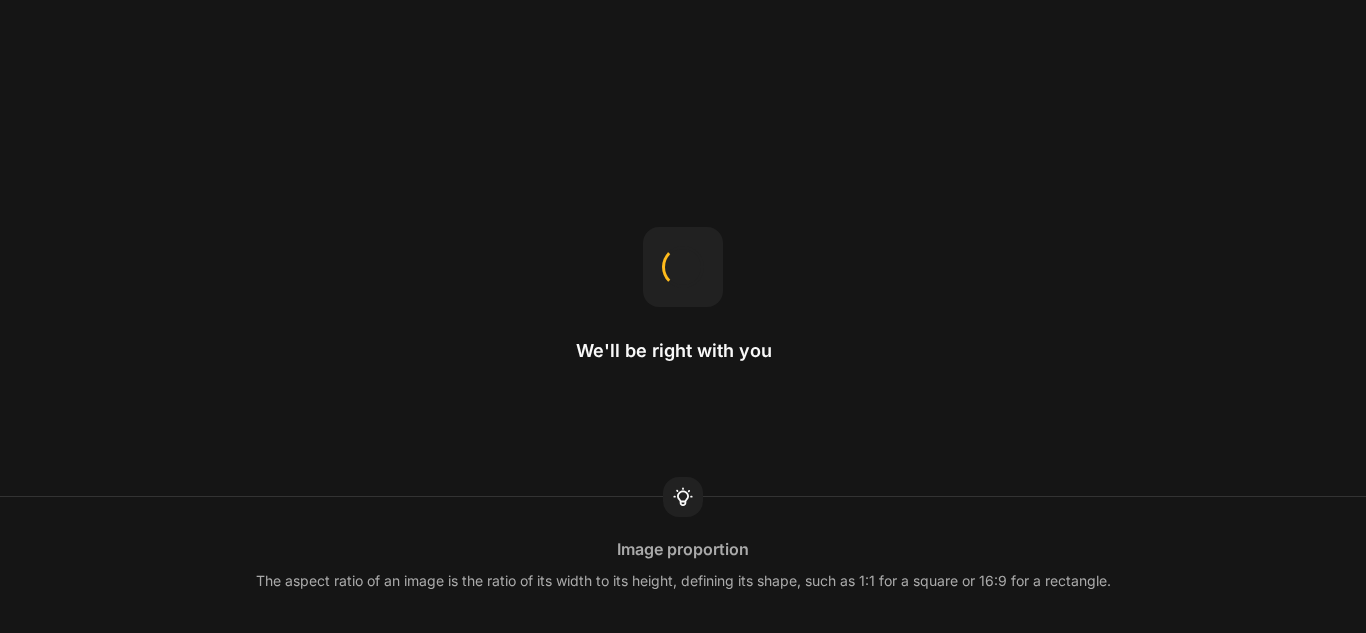 scroll, scrollTop: 0, scrollLeft: 0, axis: both 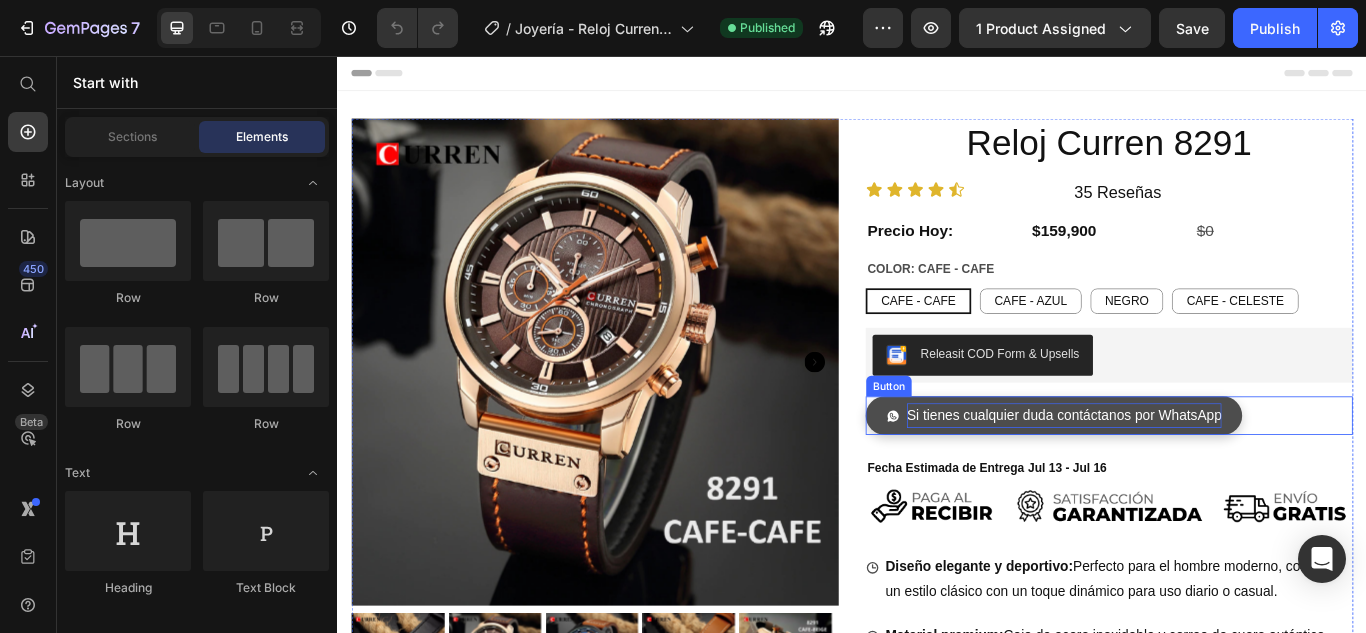 click on "Si tienes cualquier duda contáctanos por WhatsApp" at bounding box center (1184, 475) 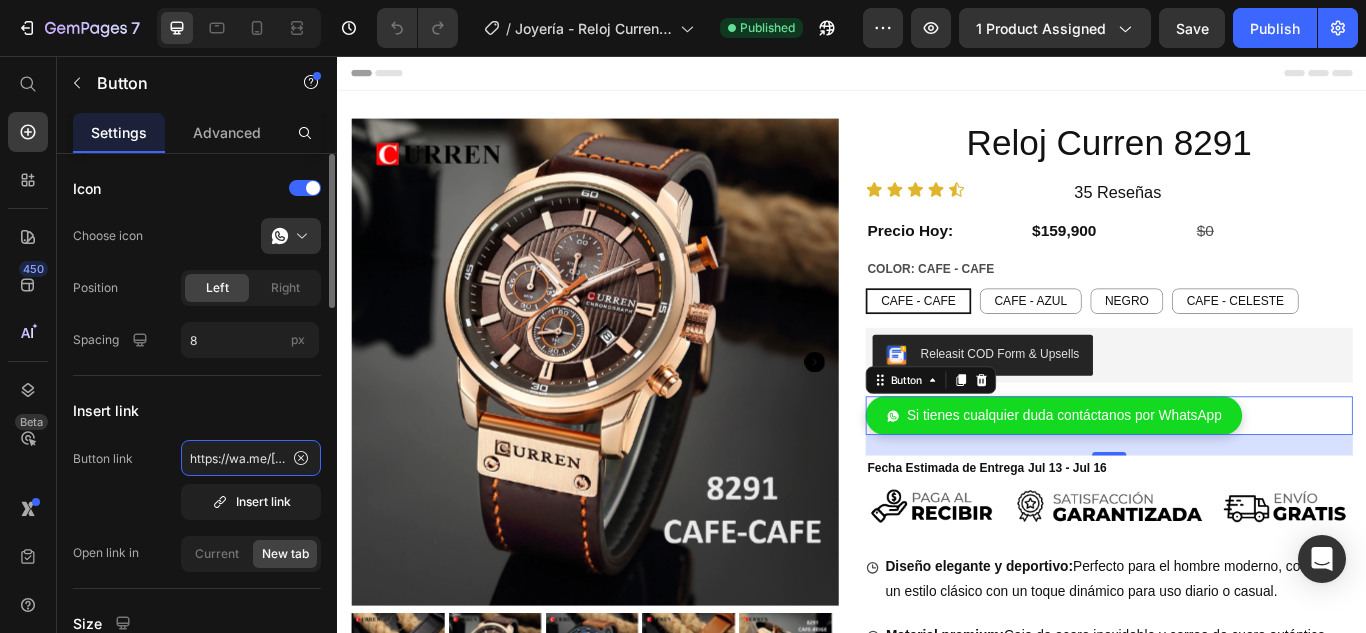click on "https://wa.me/573114946571" 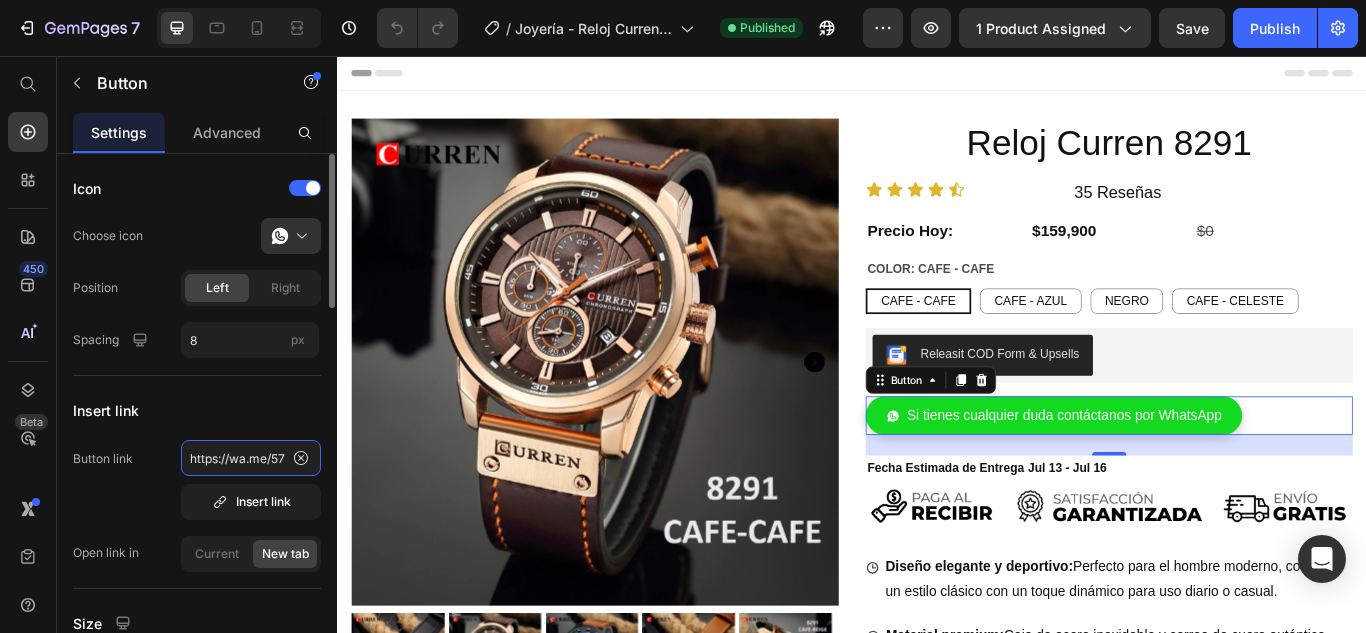 scroll, scrollTop: 0, scrollLeft: 0, axis: both 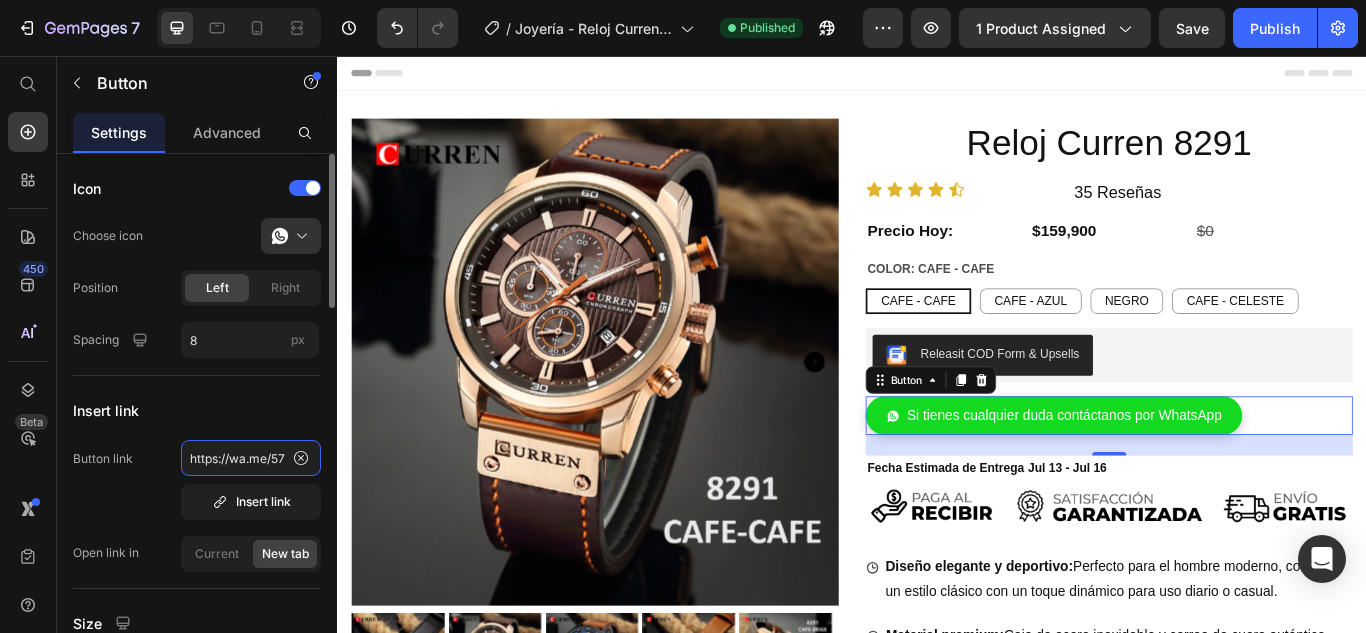 paste on "https://wa.me/[PHONE]" 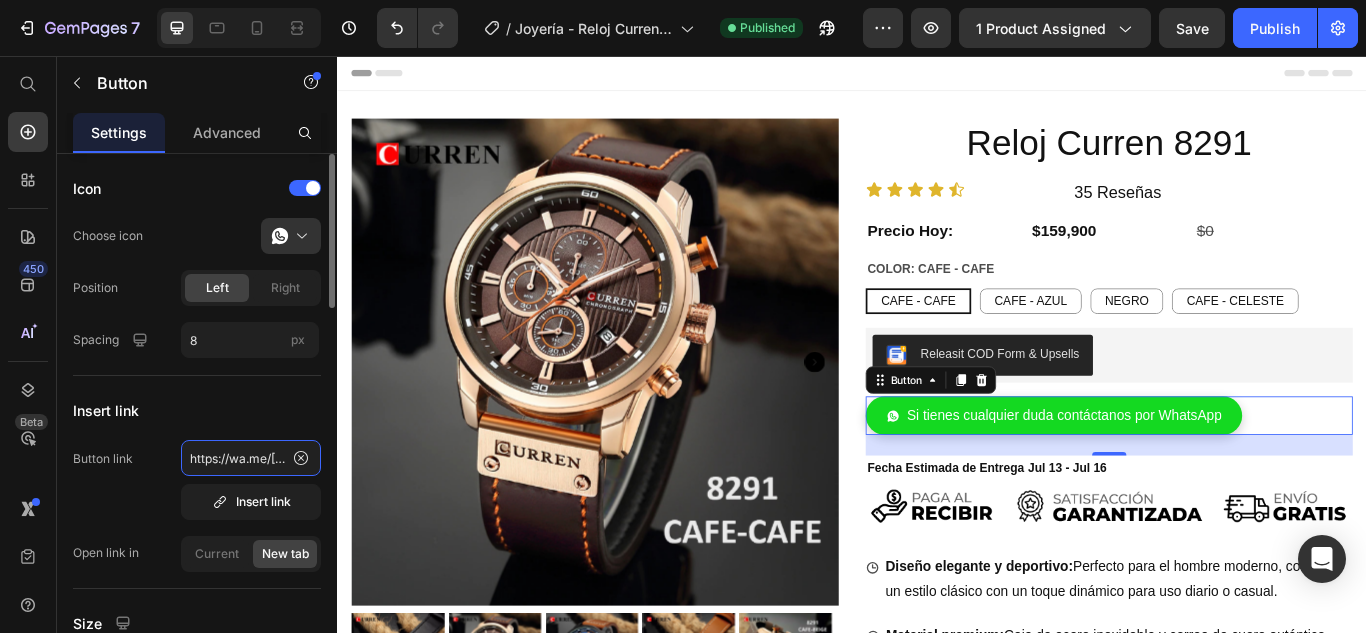 scroll, scrollTop: 0, scrollLeft: 159, axis: horizontal 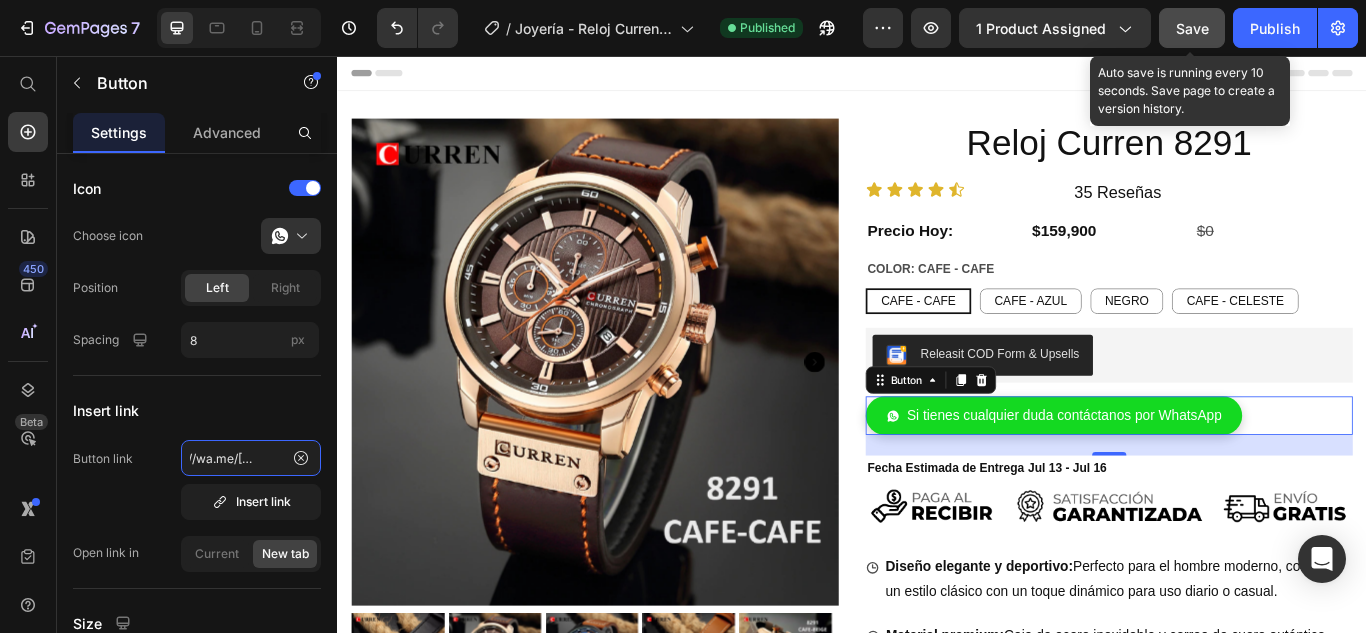 type on "https://wa.me/57https://wa.me/573117238701" 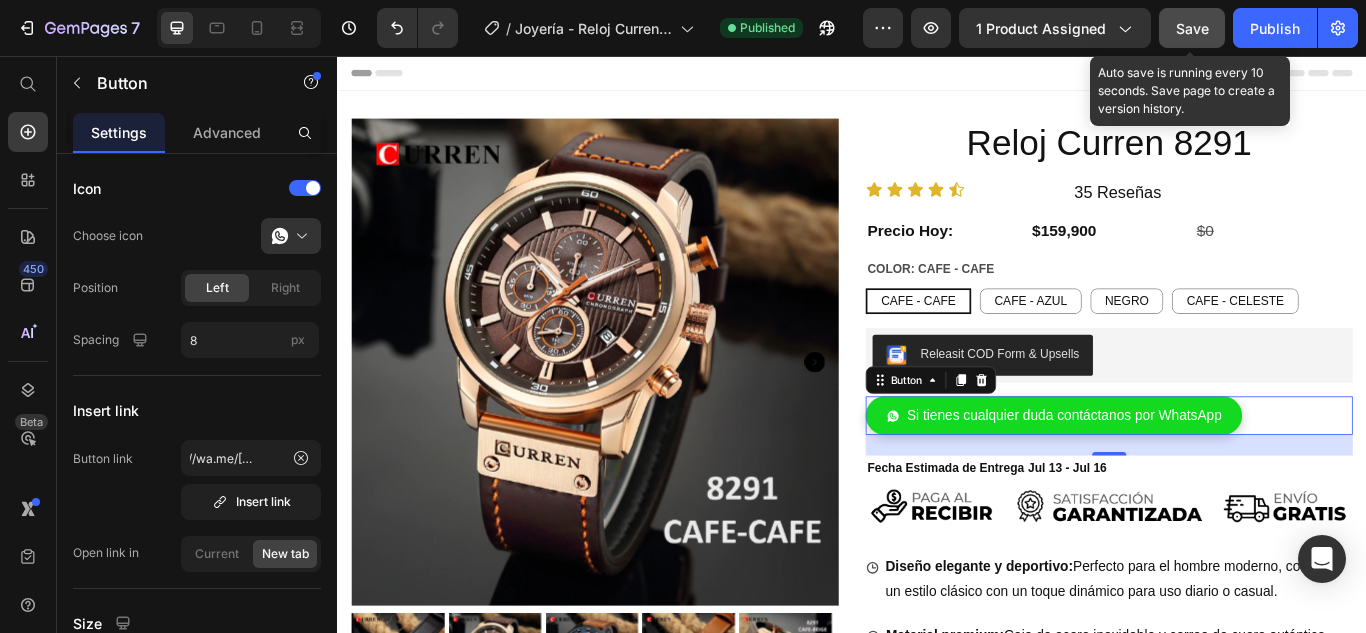 click on "Save" at bounding box center [1192, 28] 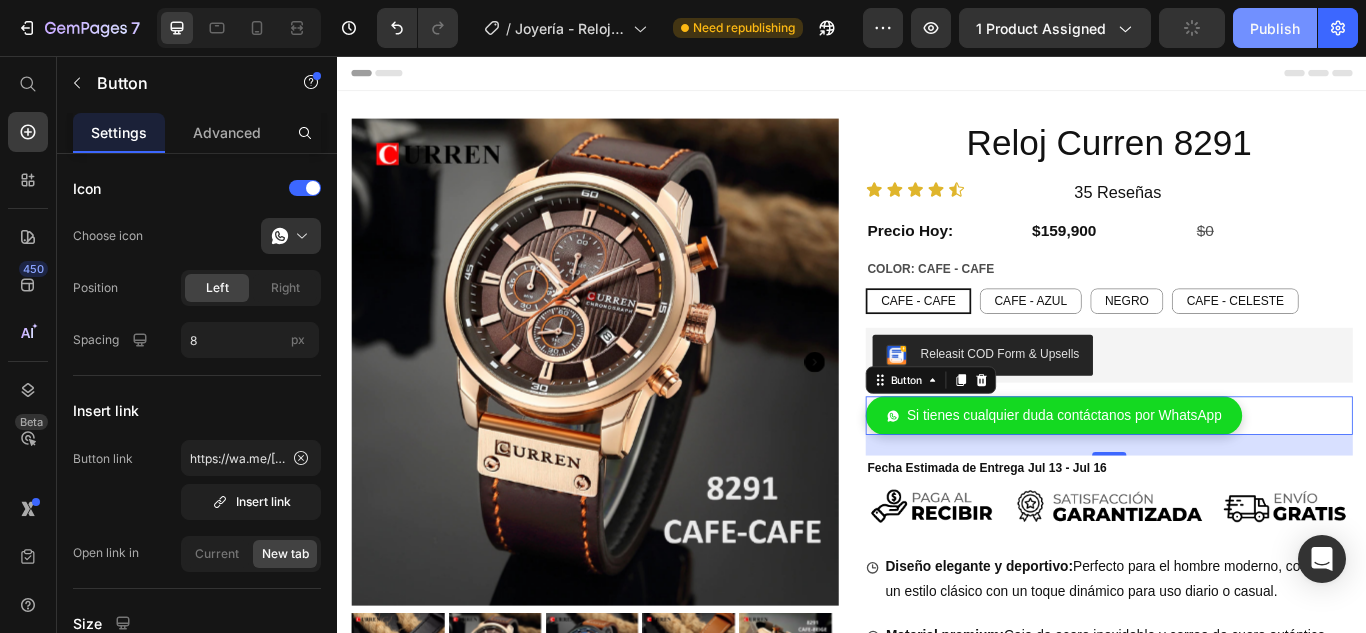 click on "Publish" at bounding box center [1275, 28] 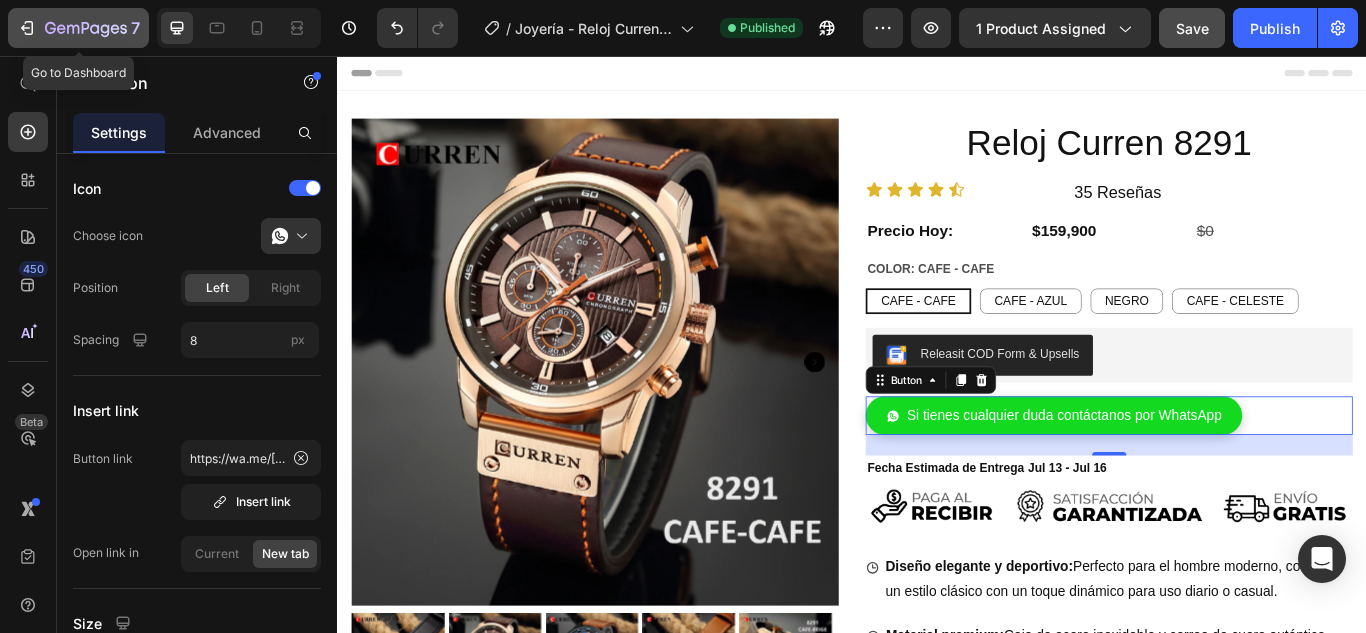 click 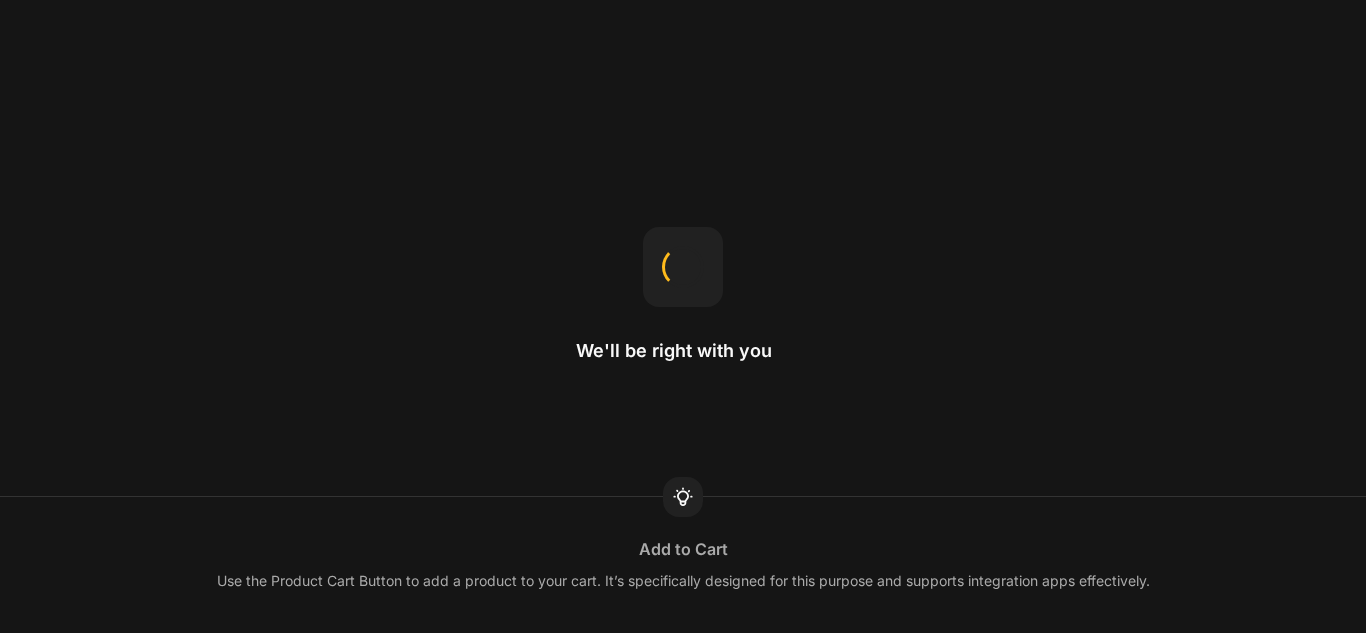 scroll, scrollTop: 0, scrollLeft: 0, axis: both 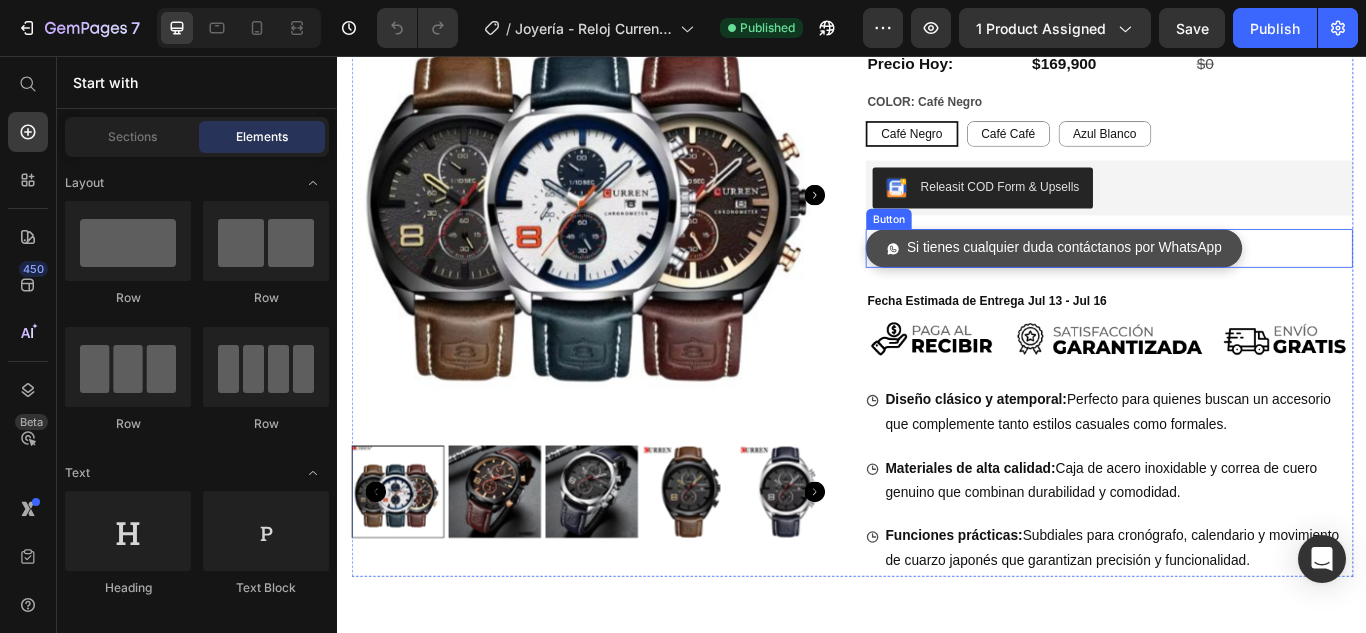 click on "Si tienes cualquier duda contáctanos por WhatsApp" at bounding box center [1172, 280] 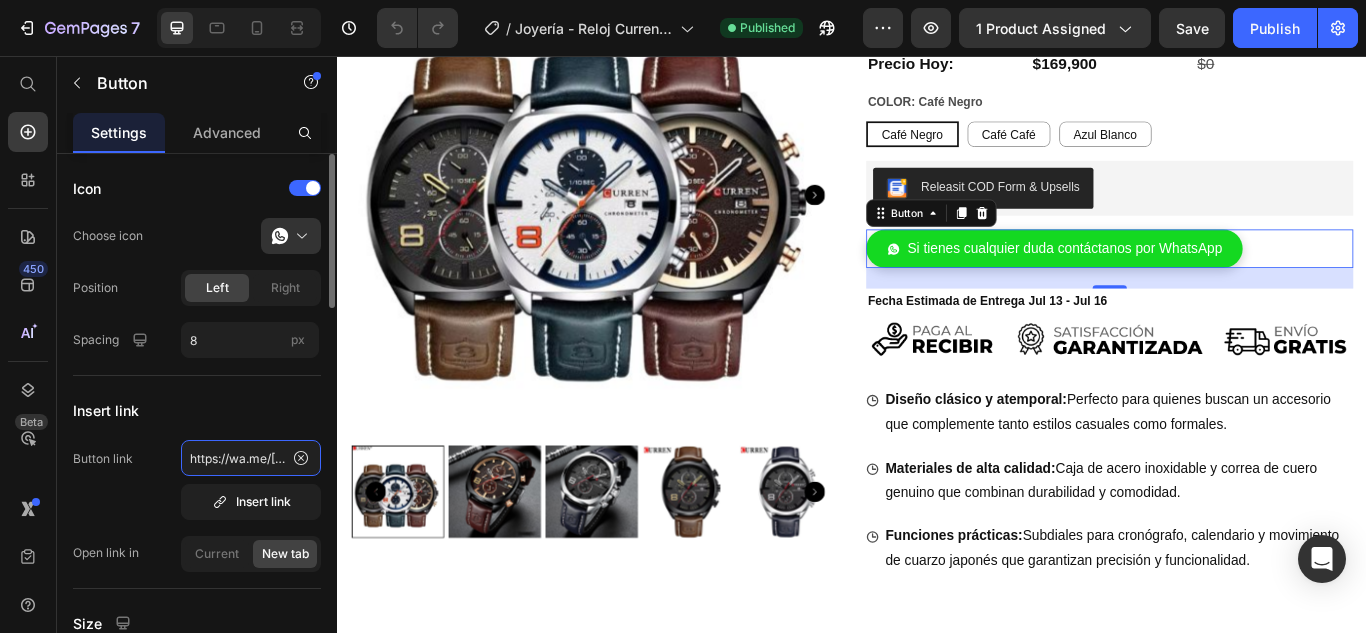 click on "https://wa.me/[COUNTRY][PHONE]" 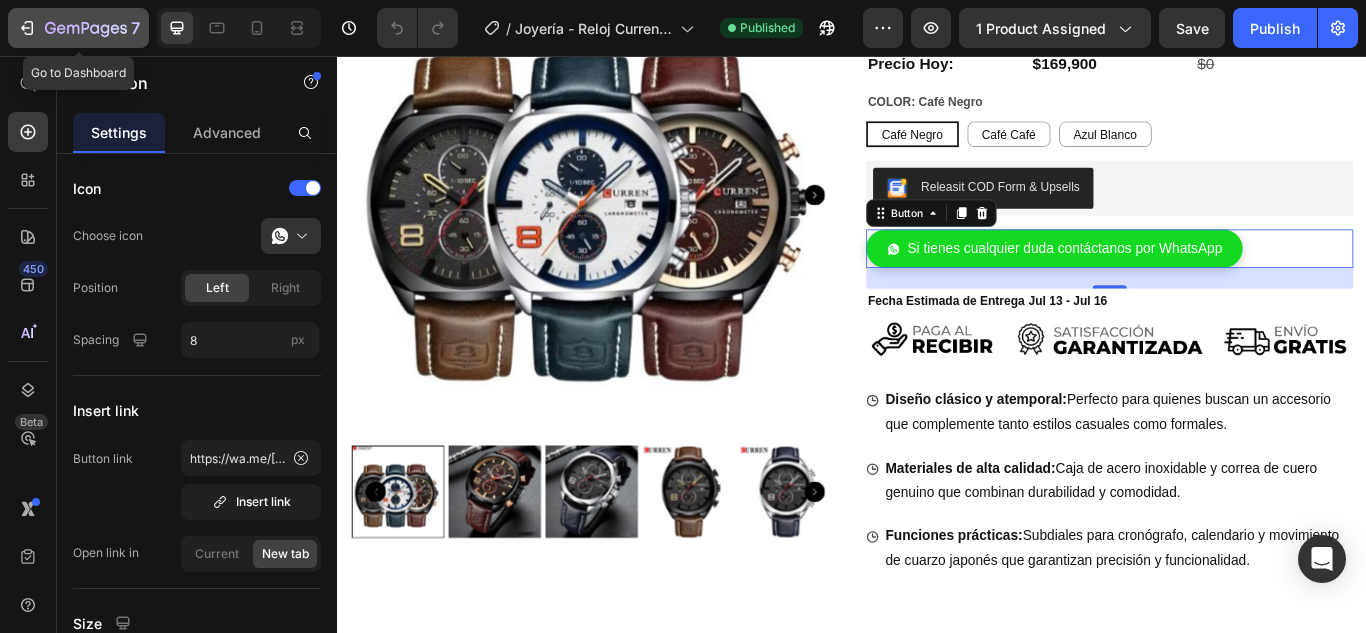 click 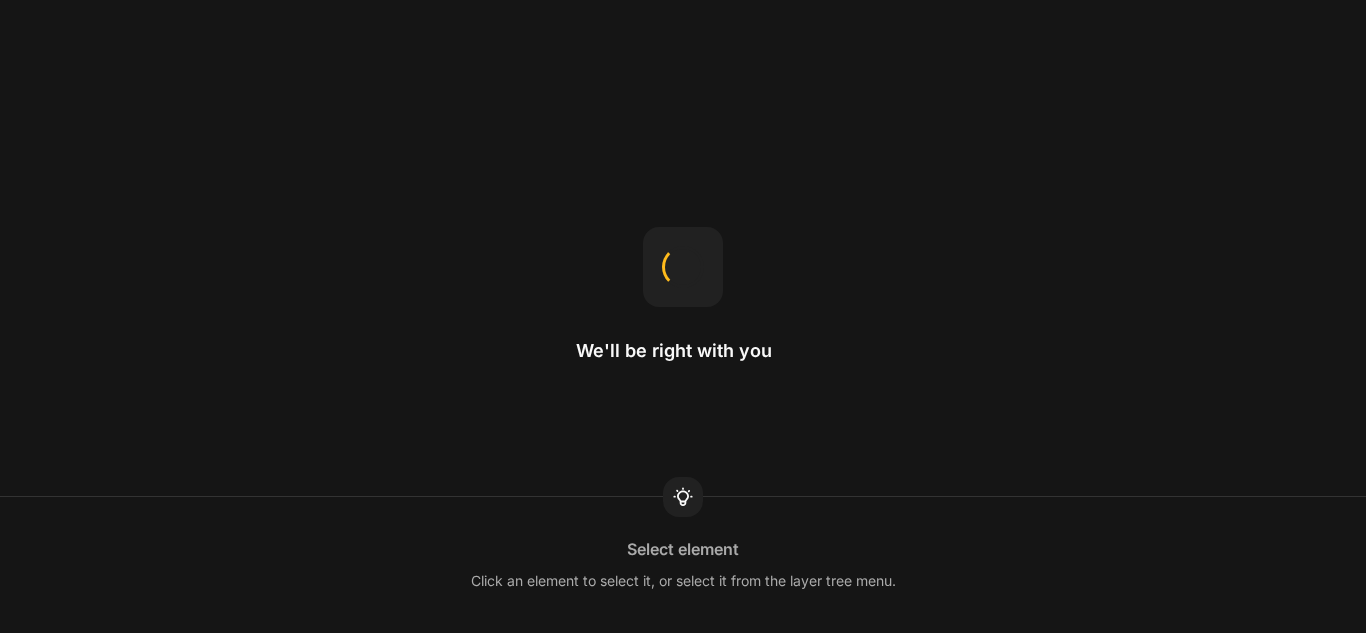 scroll, scrollTop: 0, scrollLeft: 0, axis: both 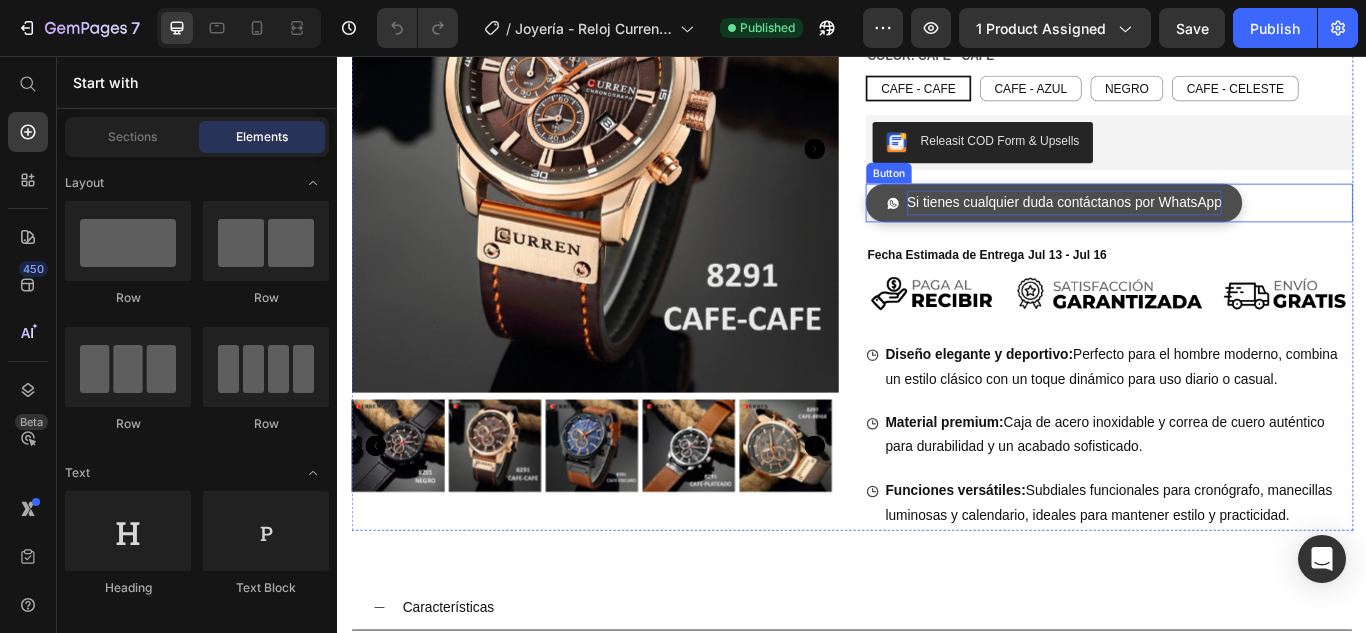 click on "Si tienes cualquier duda contáctanos por WhatsApp" at bounding box center (1184, 227) 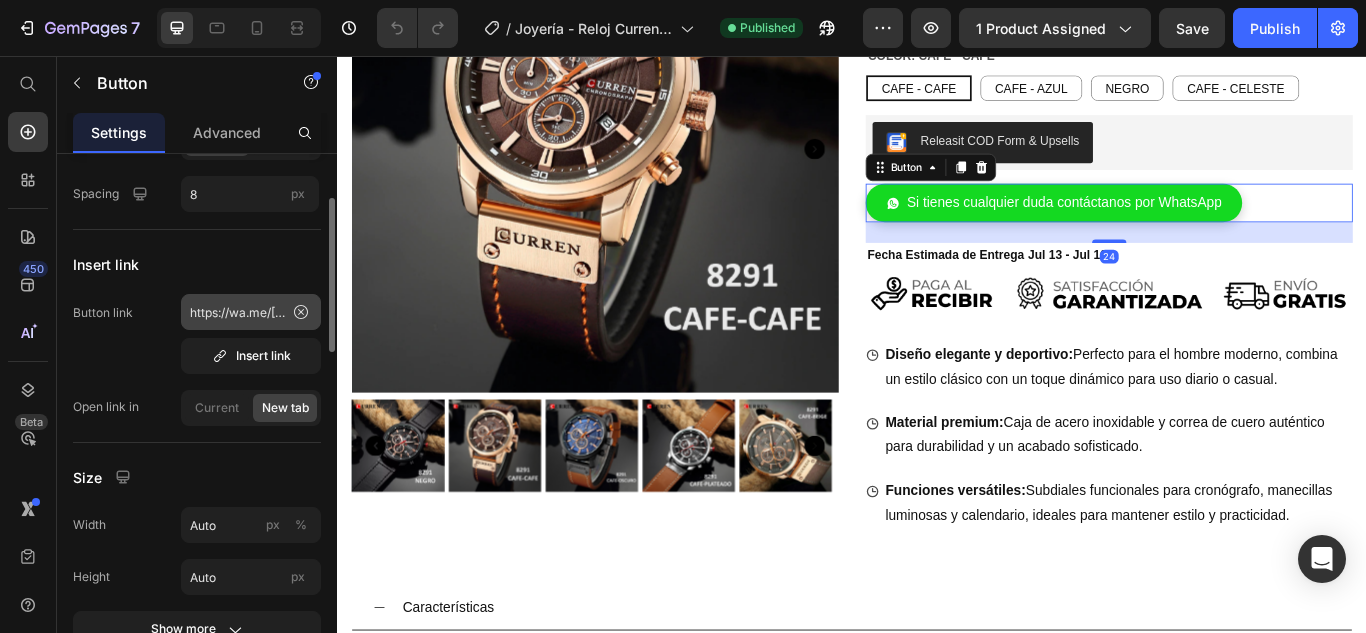scroll, scrollTop: 151, scrollLeft: 0, axis: vertical 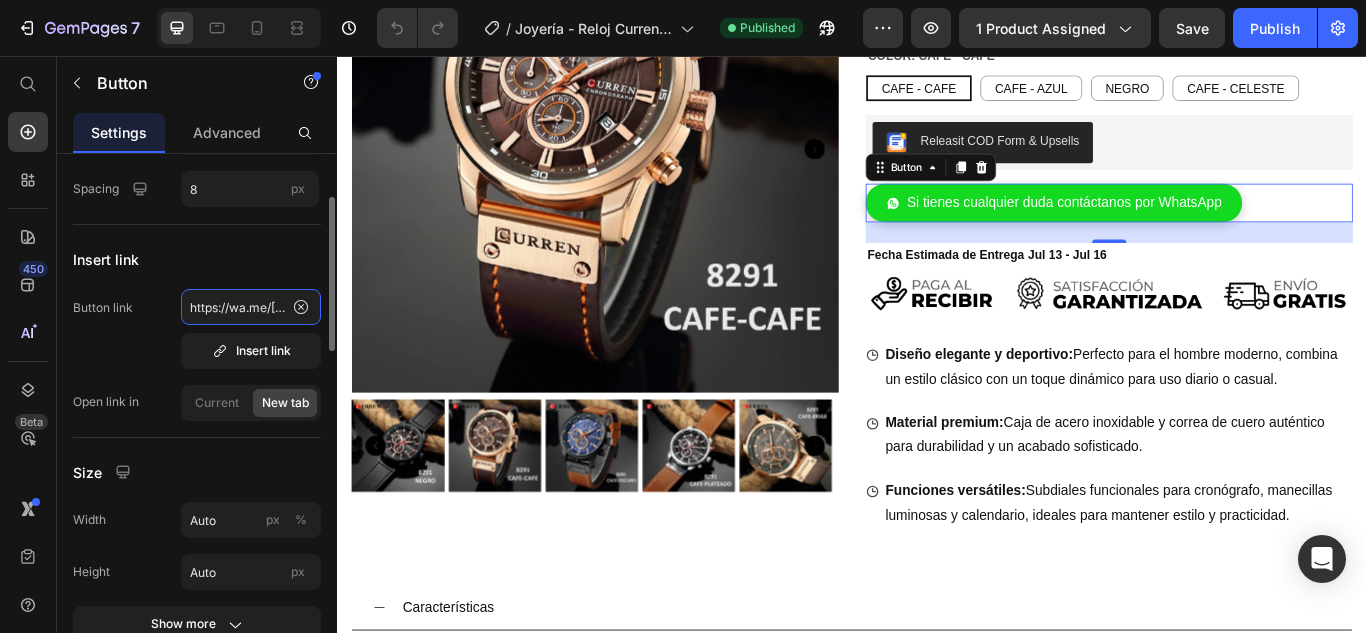 click on "https://wa.me/[PHONE]" 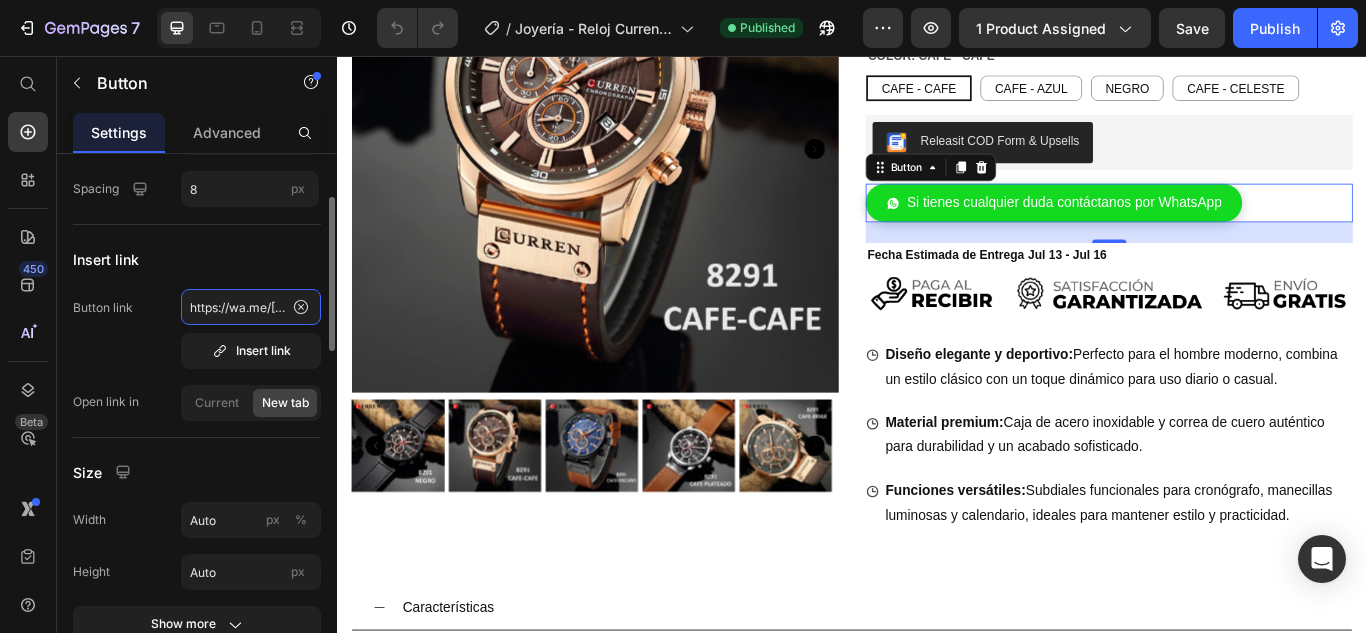 scroll, scrollTop: 0, scrollLeft: 159, axis: horizontal 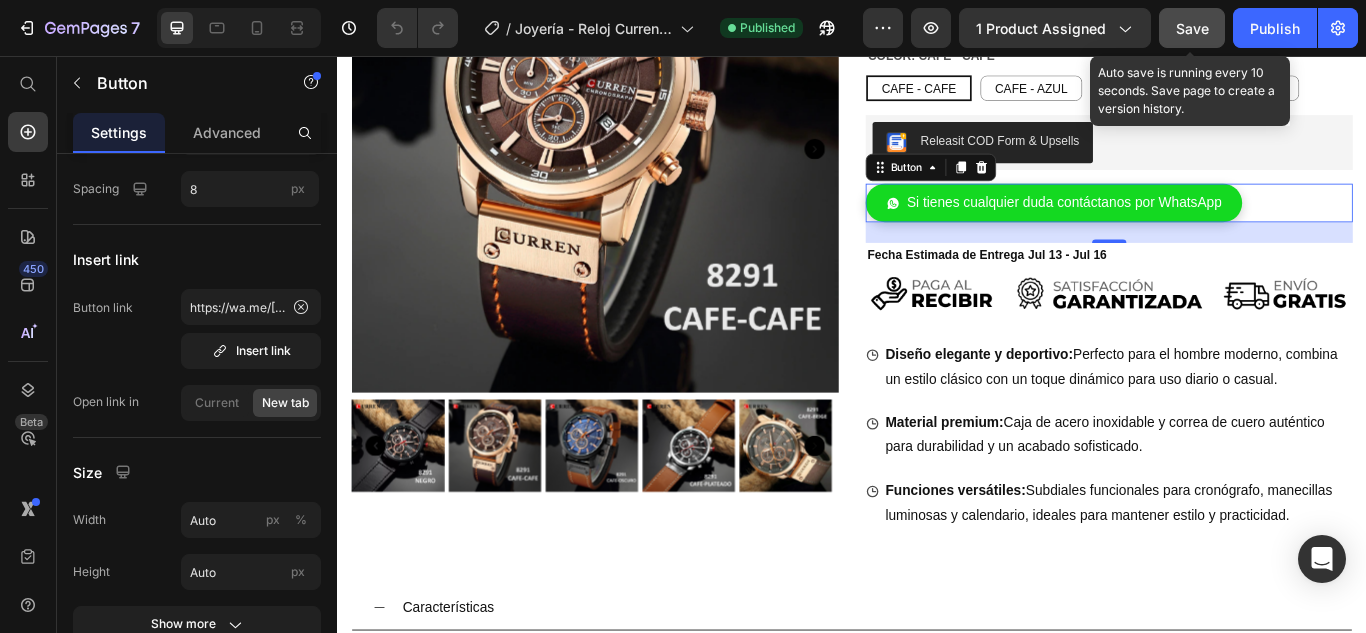click on "Save" 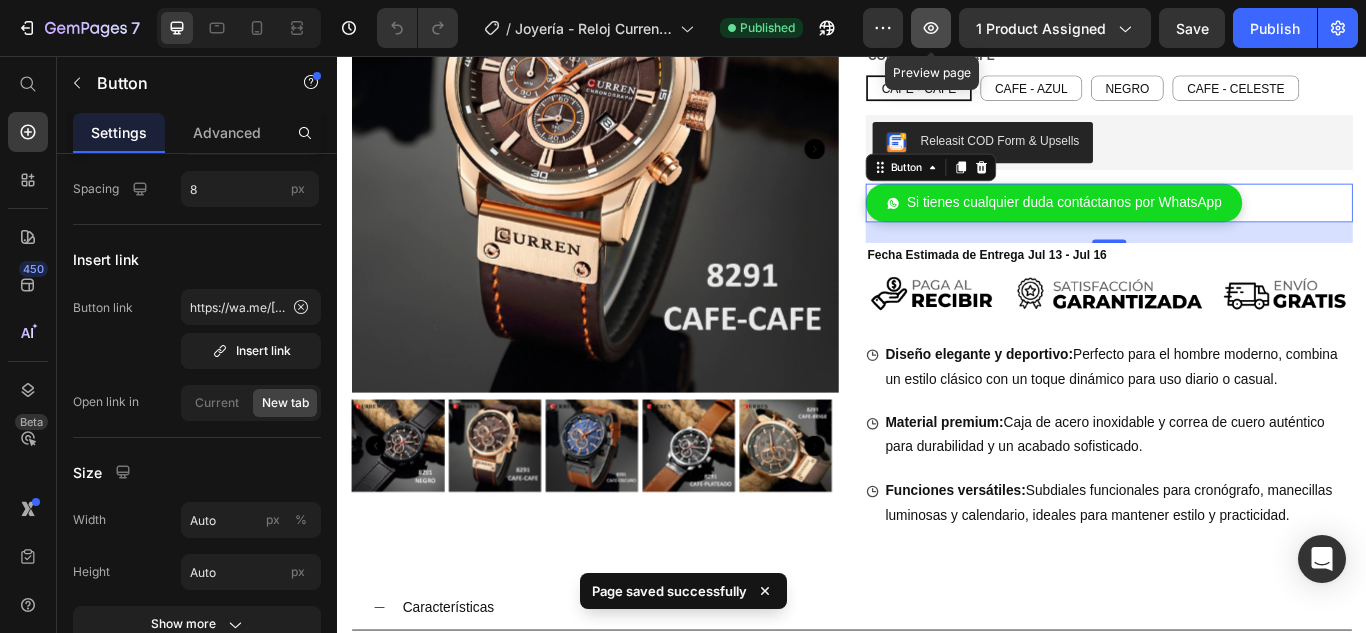 click 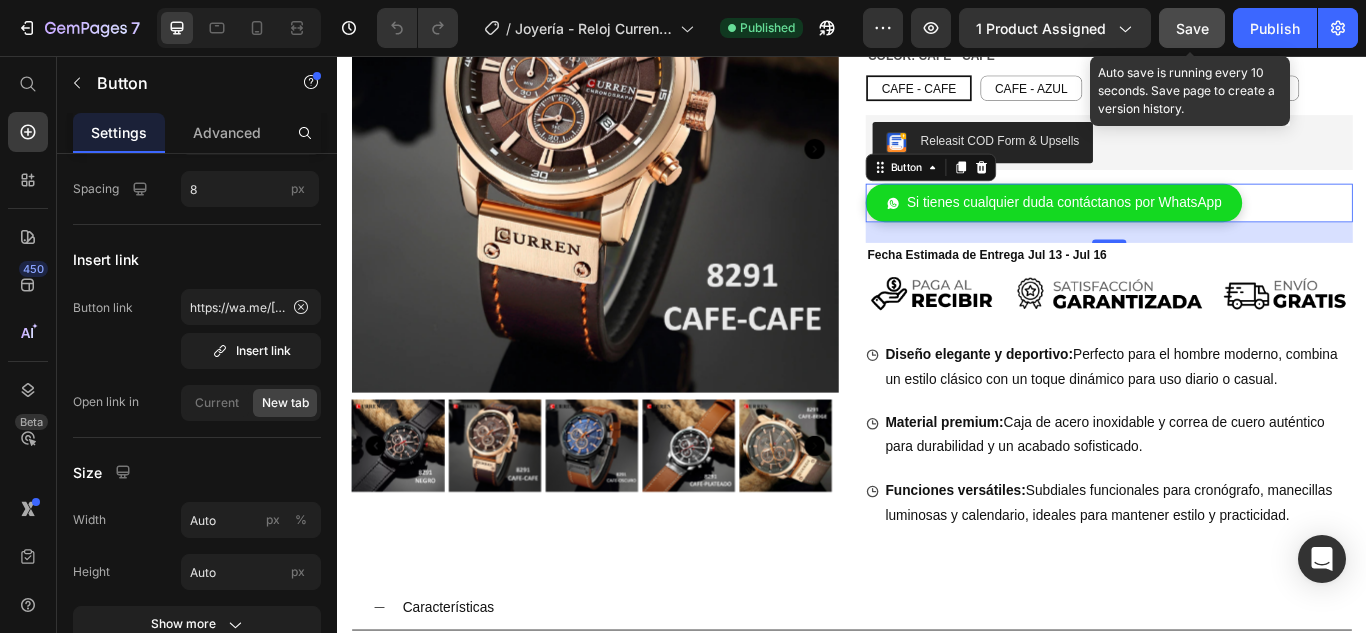 click on "Save" at bounding box center (1192, 28) 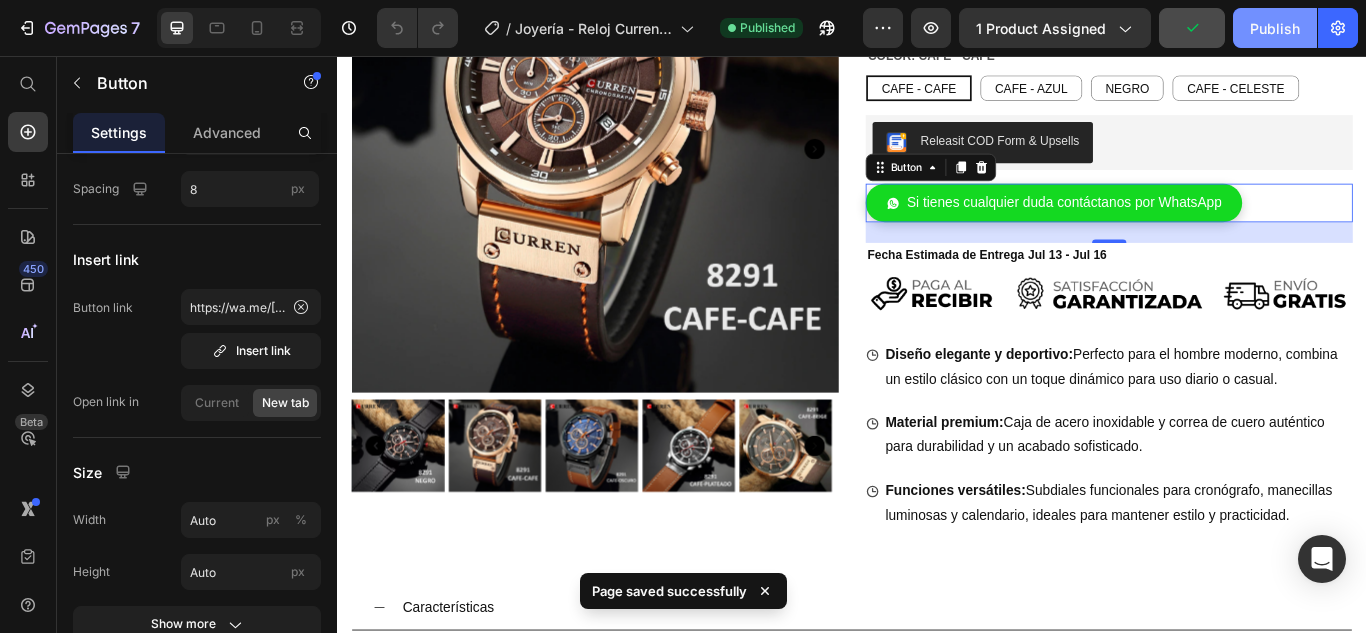 click on "Publish" at bounding box center [1275, 28] 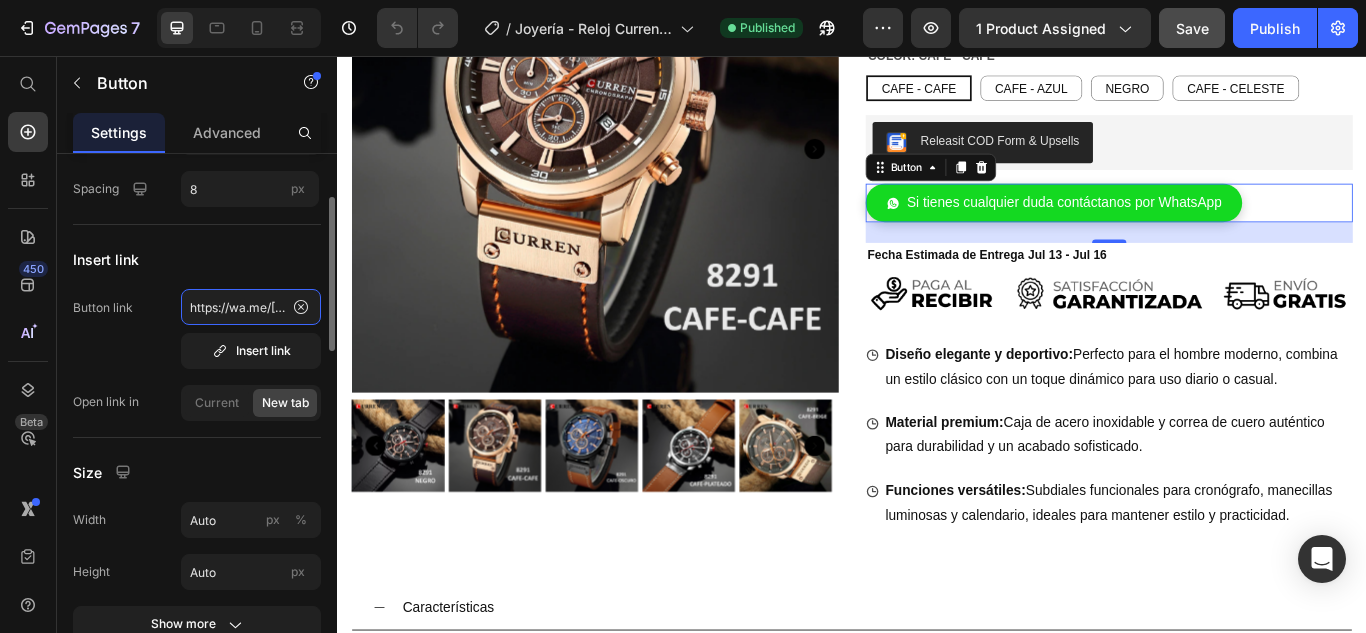 click on "https://wa.me/[PHONE]" 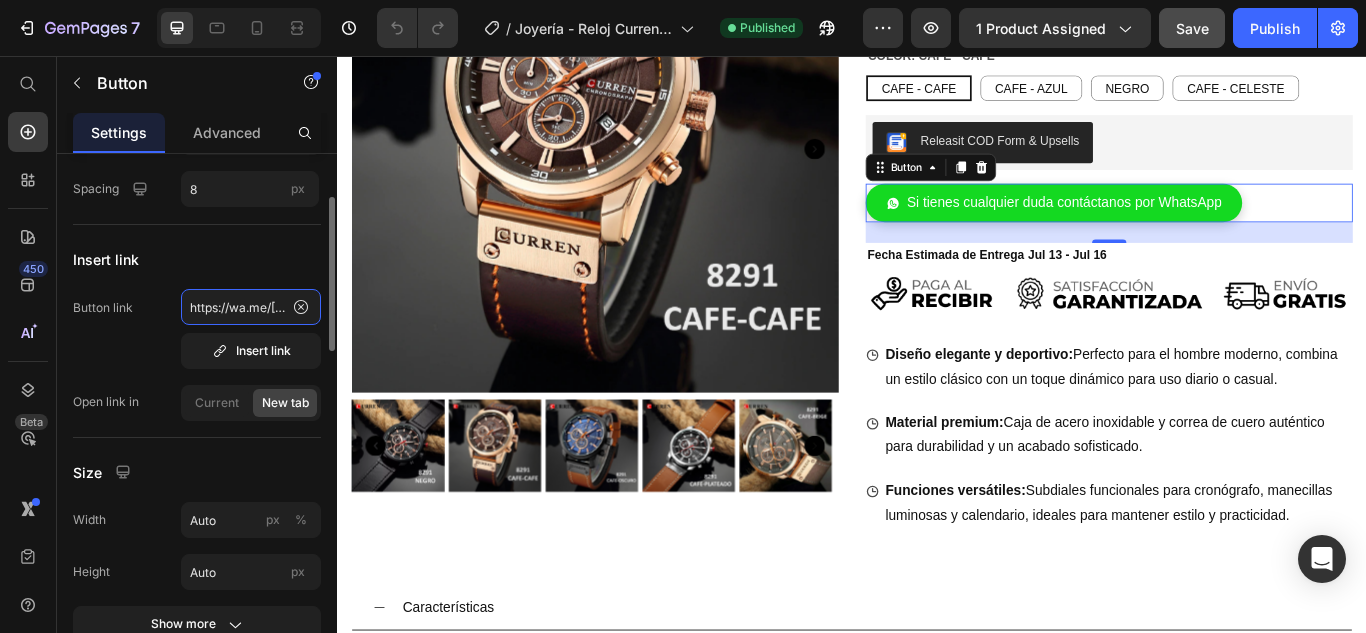 paste on "[PHONE]" 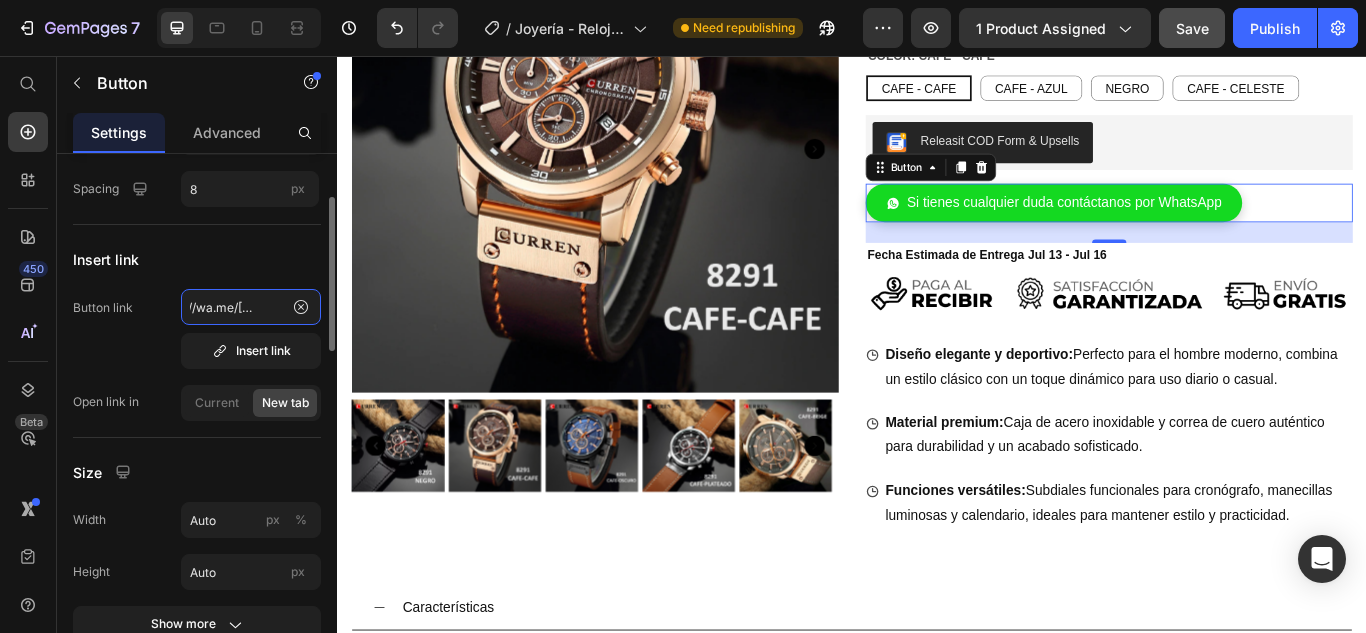 scroll, scrollTop: 0, scrollLeft: 63, axis: horizontal 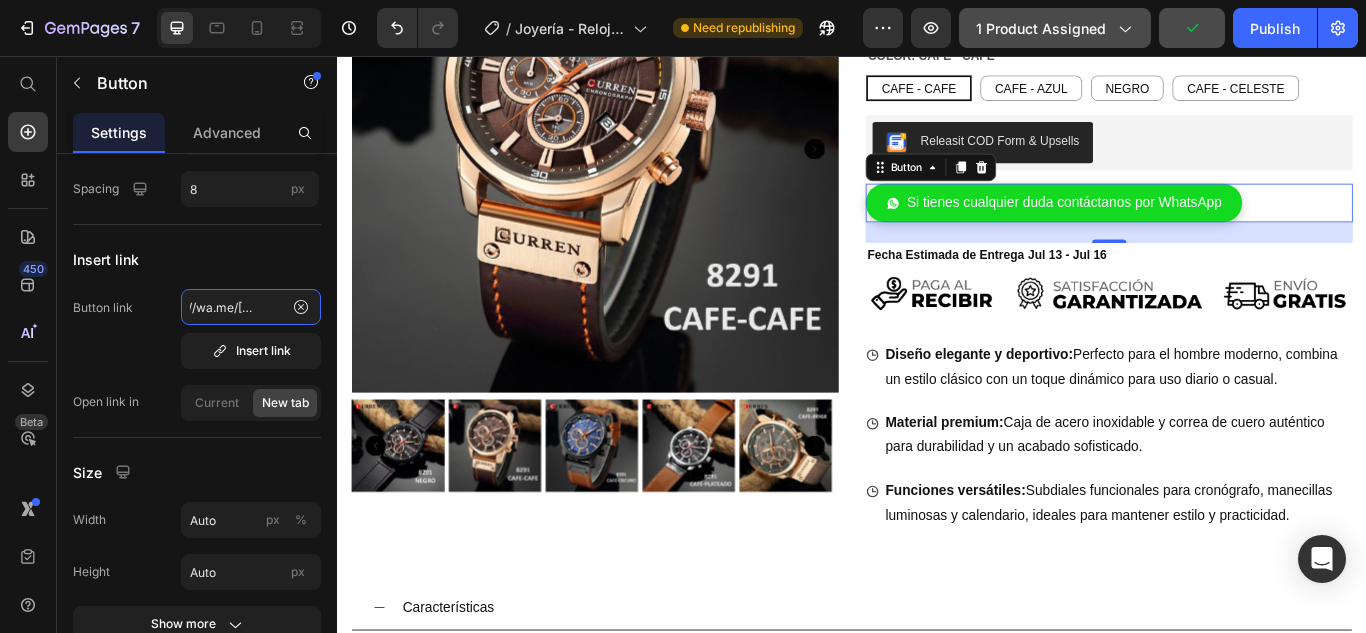 type on "https://wa.me/[PHONE]" 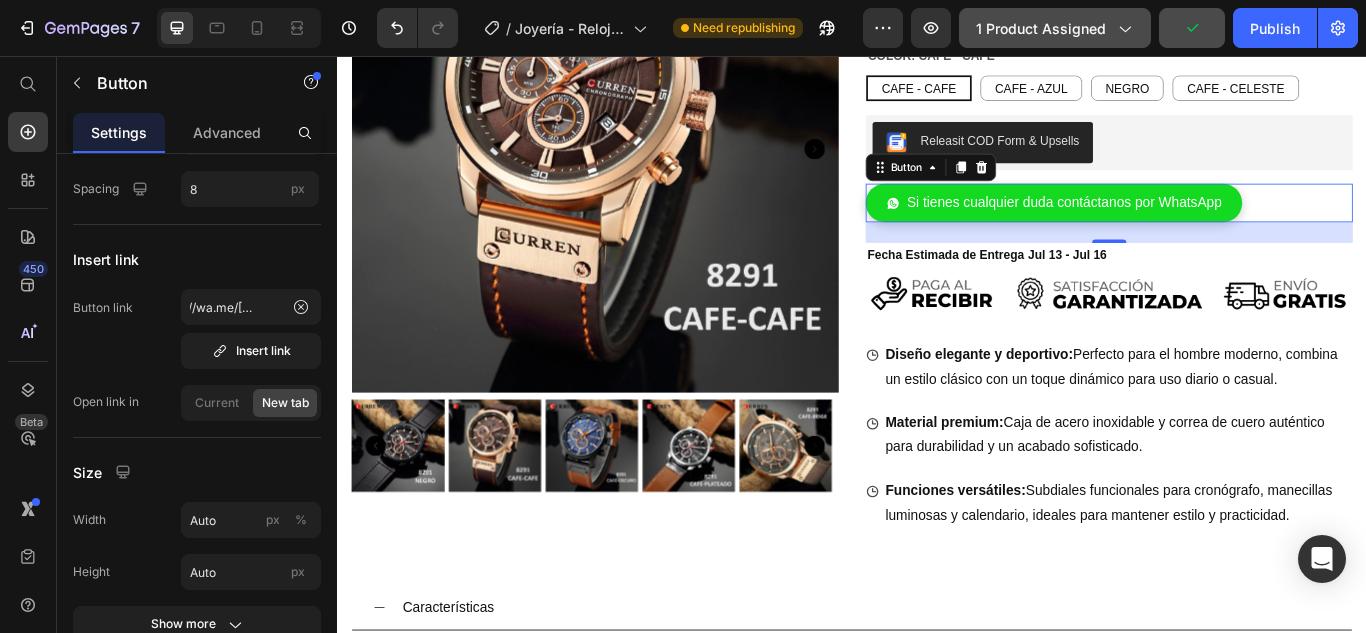 scroll, scrollTop: 0, scrollLeft: 0, axis: both 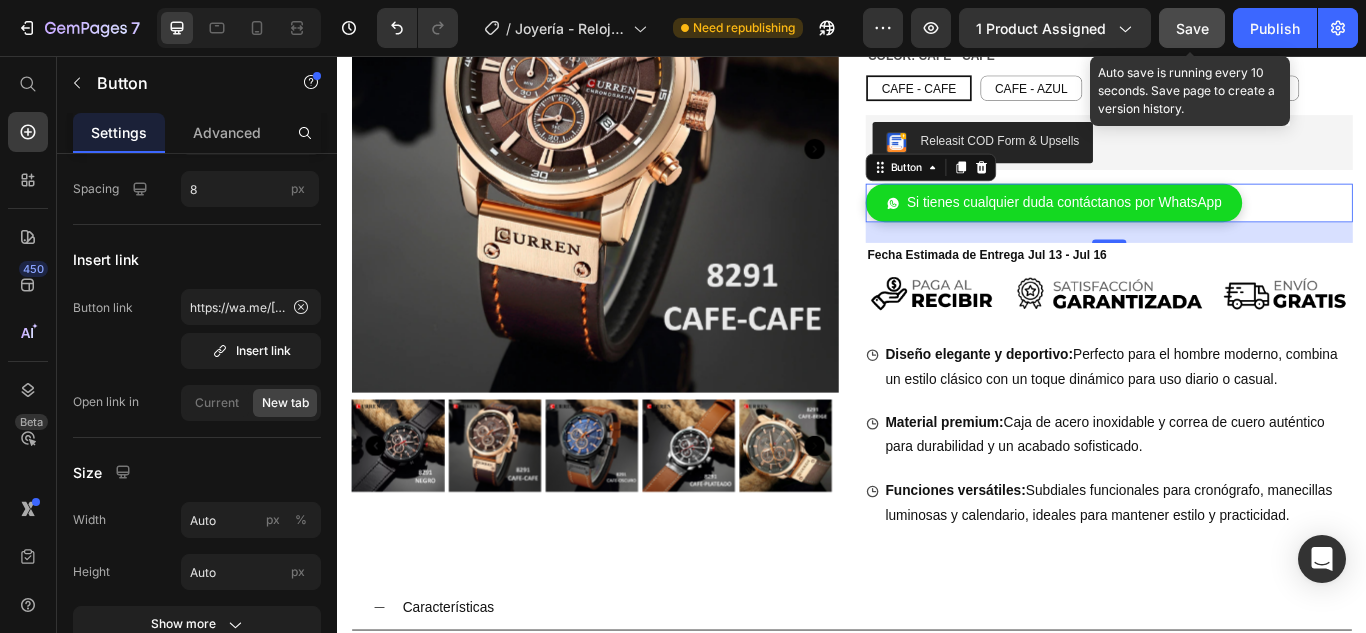 click on "Save" at bounding box center [1192, 28] 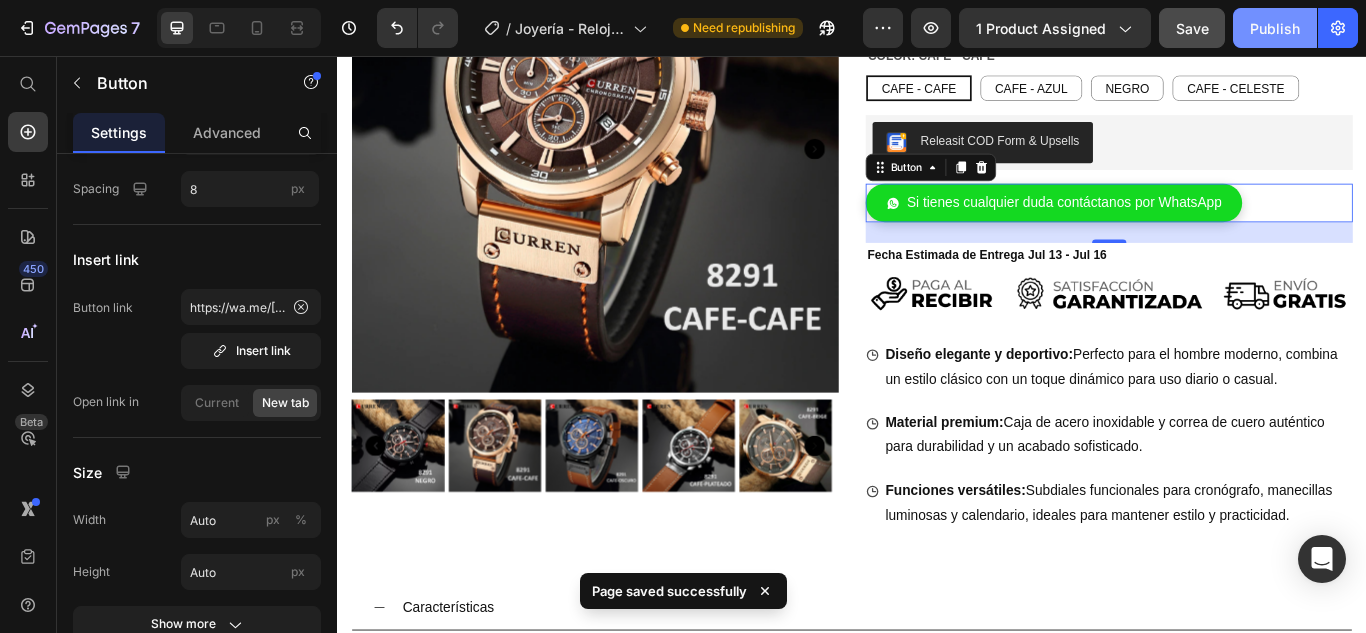 click on "Publish" at bounding box center (1275, 28) 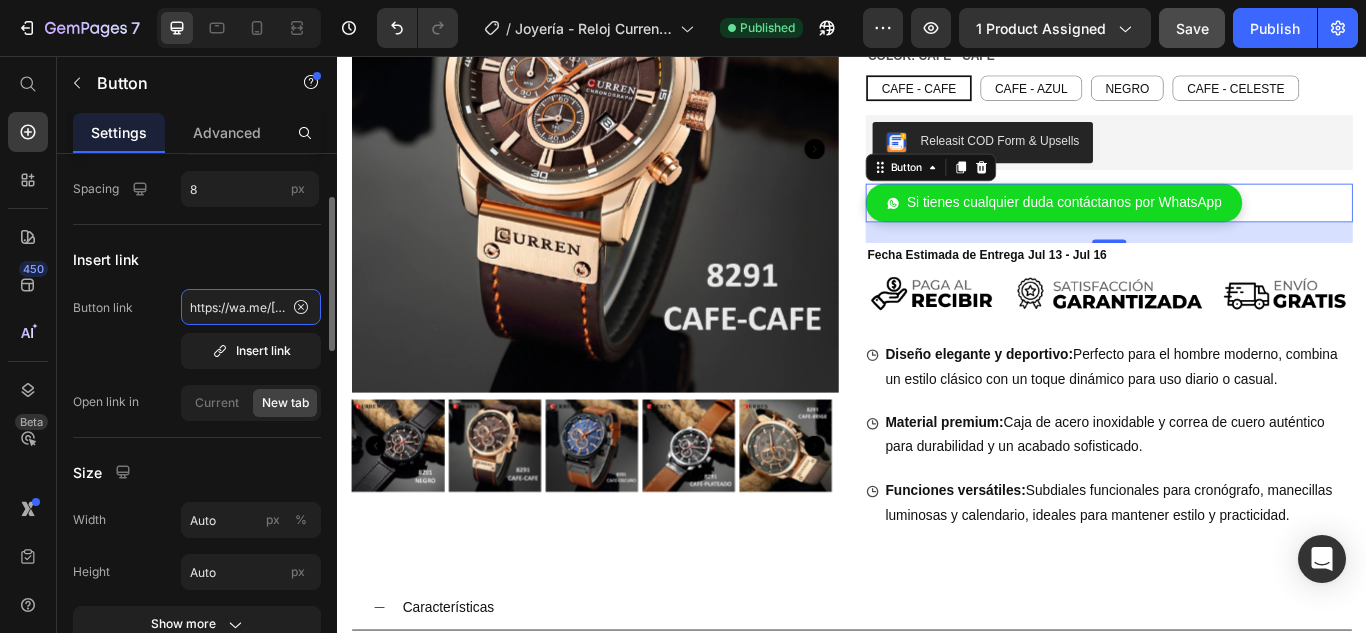 click on "https://wa.me/[PHONE]" 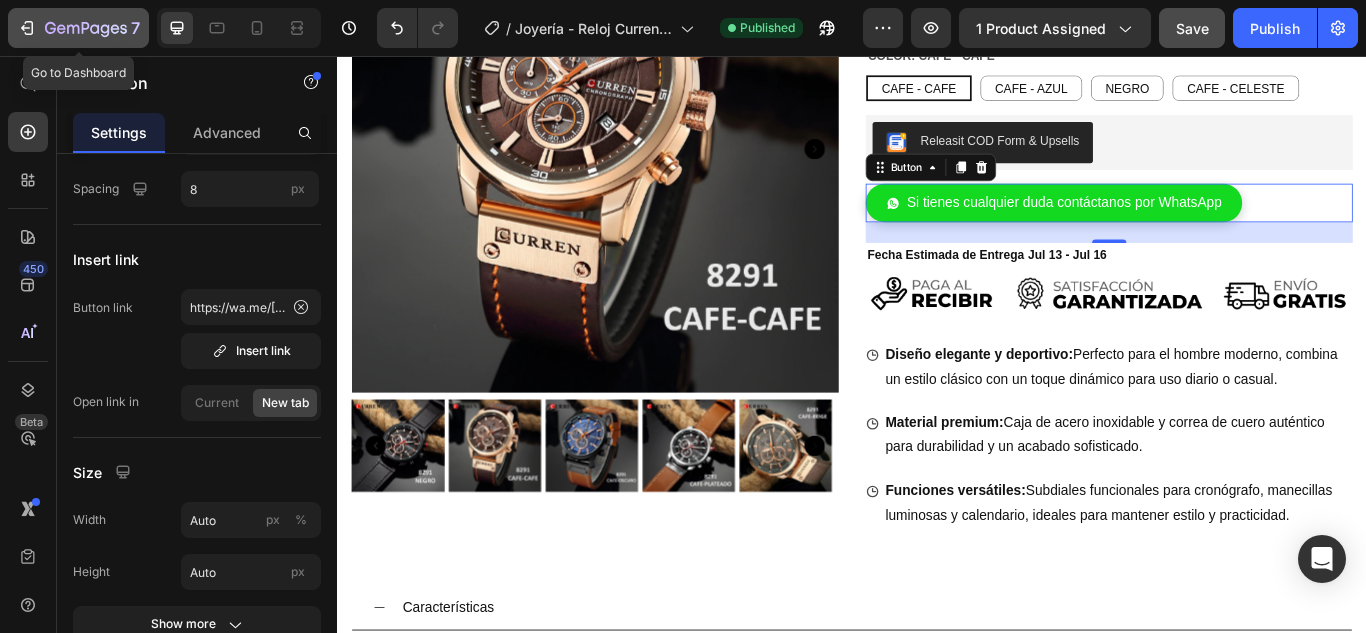 click 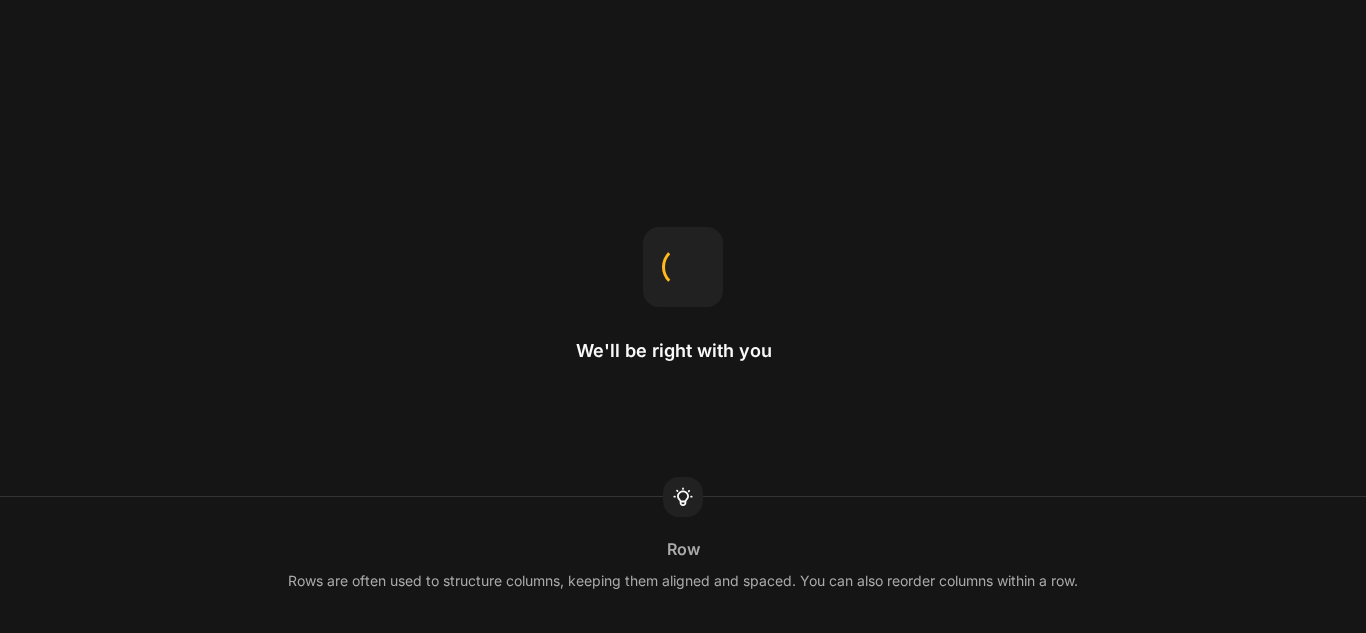 scroll, scrollTop: 0, scrollLeft: 0, axis: both 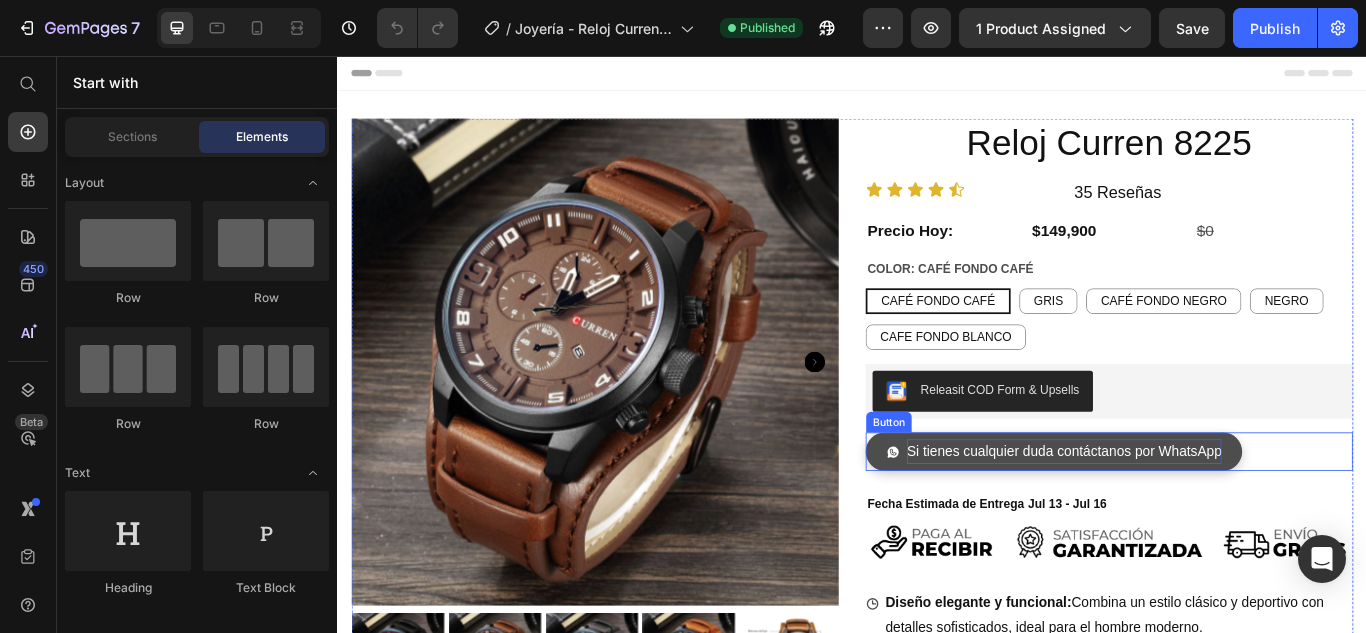 click on "Si tienes cualquier duda contáctanos por WhatsApp" at bounding box center [1184, 517] 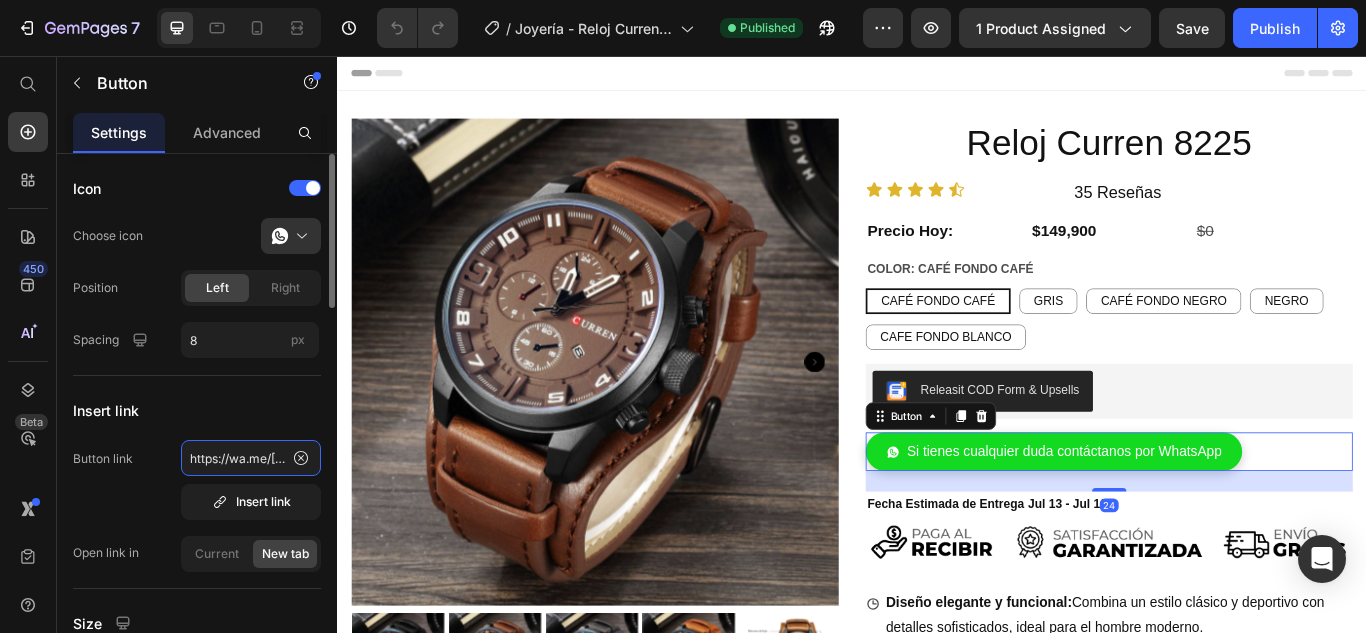 click on "https://wa.me/[COUNTRY][PHONE]" 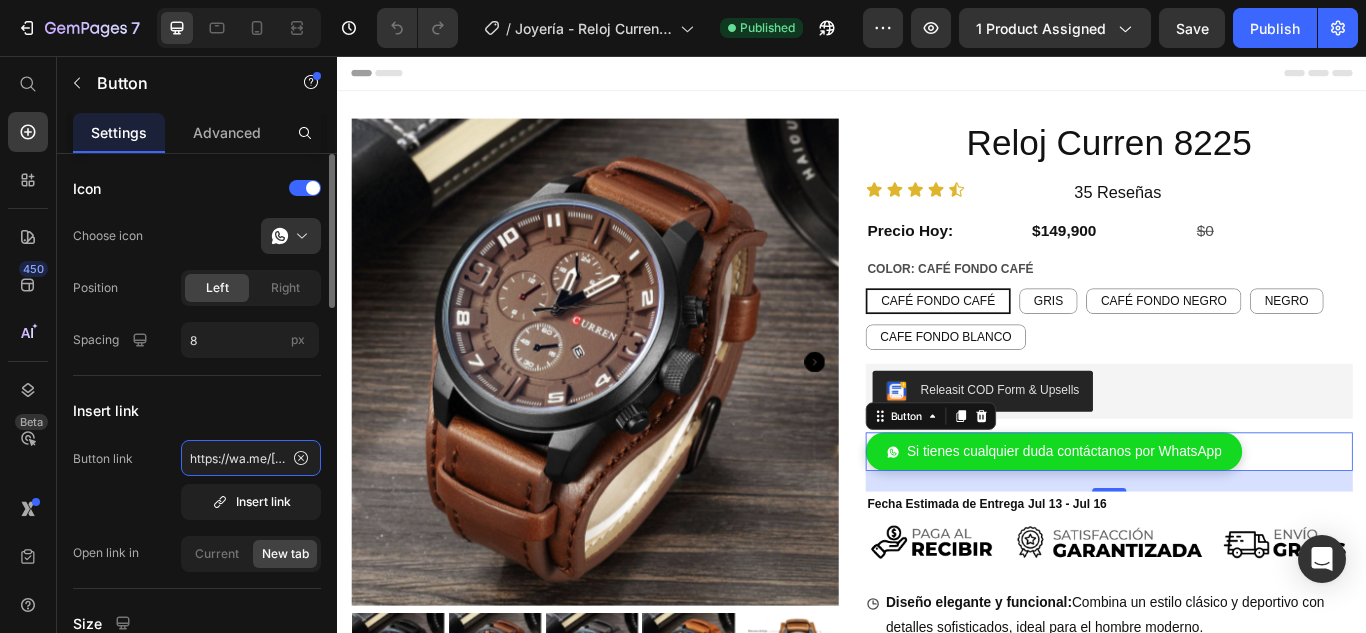 scroll, scrollTop: 0, scrollLeft: 63, axis: horizontal 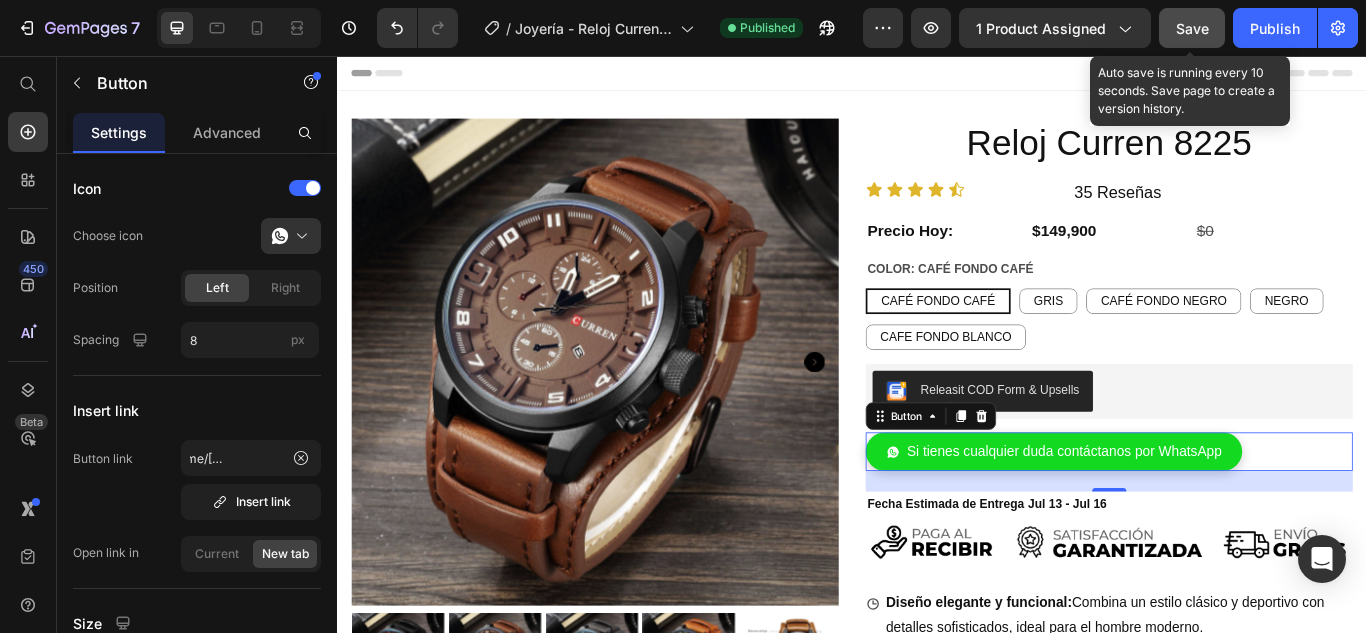 click on "Save" at bounding box center [1192, 28] 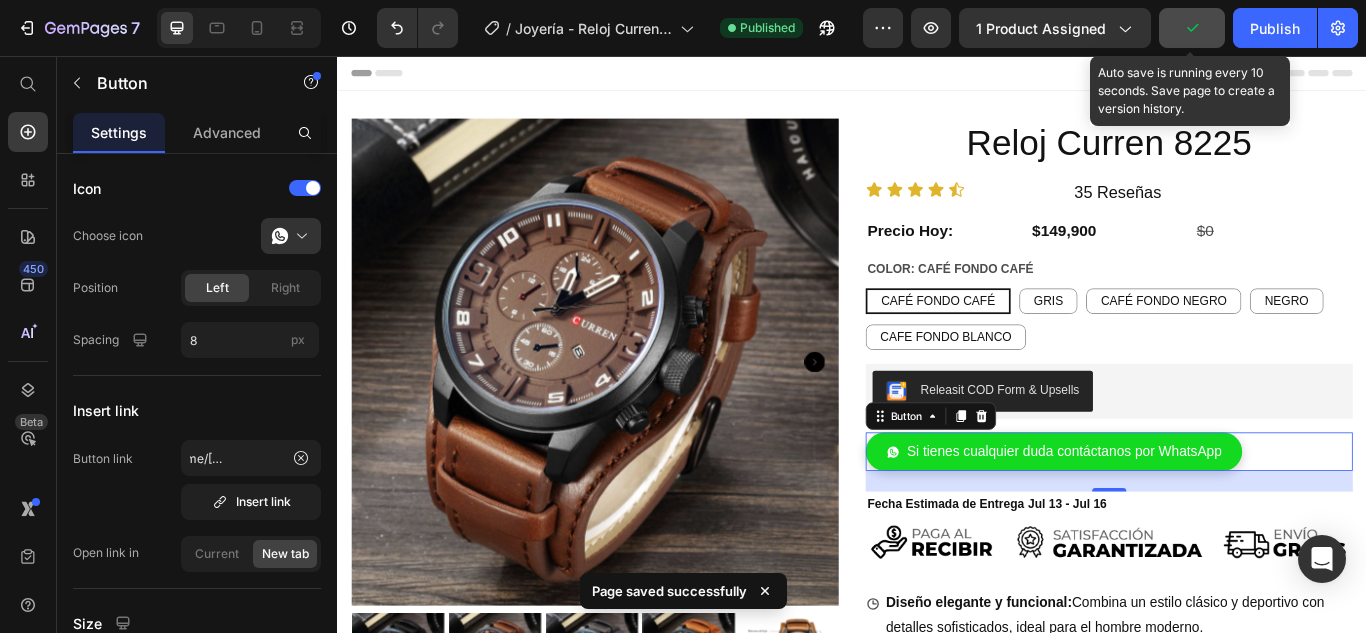 scroll, scrollTop: 0, scrollLeft: 0, axis: both 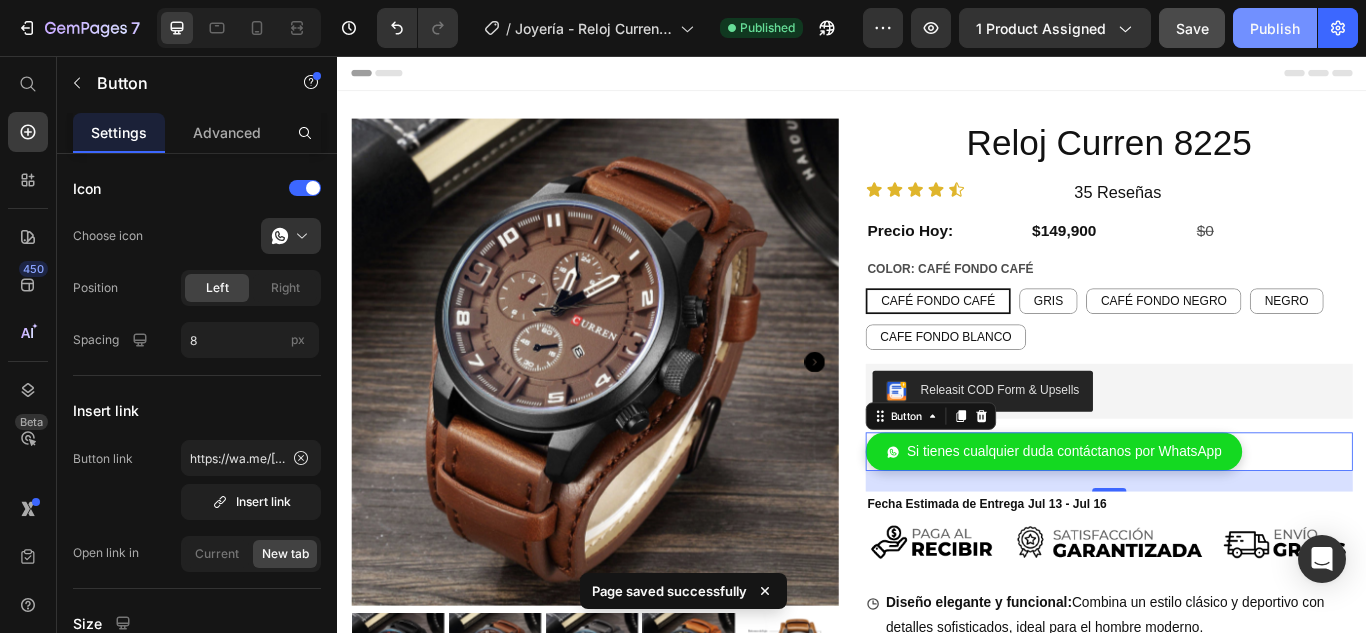 click on "Publish" at bounding box center [1275, 28] 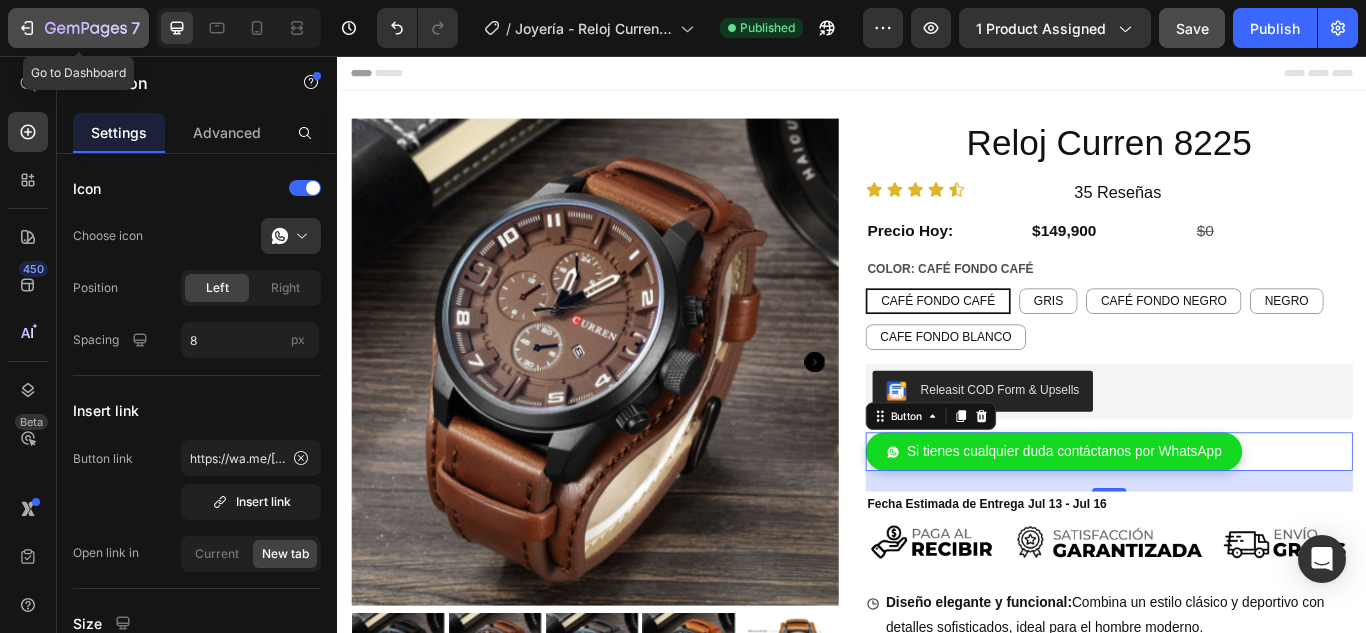 click 